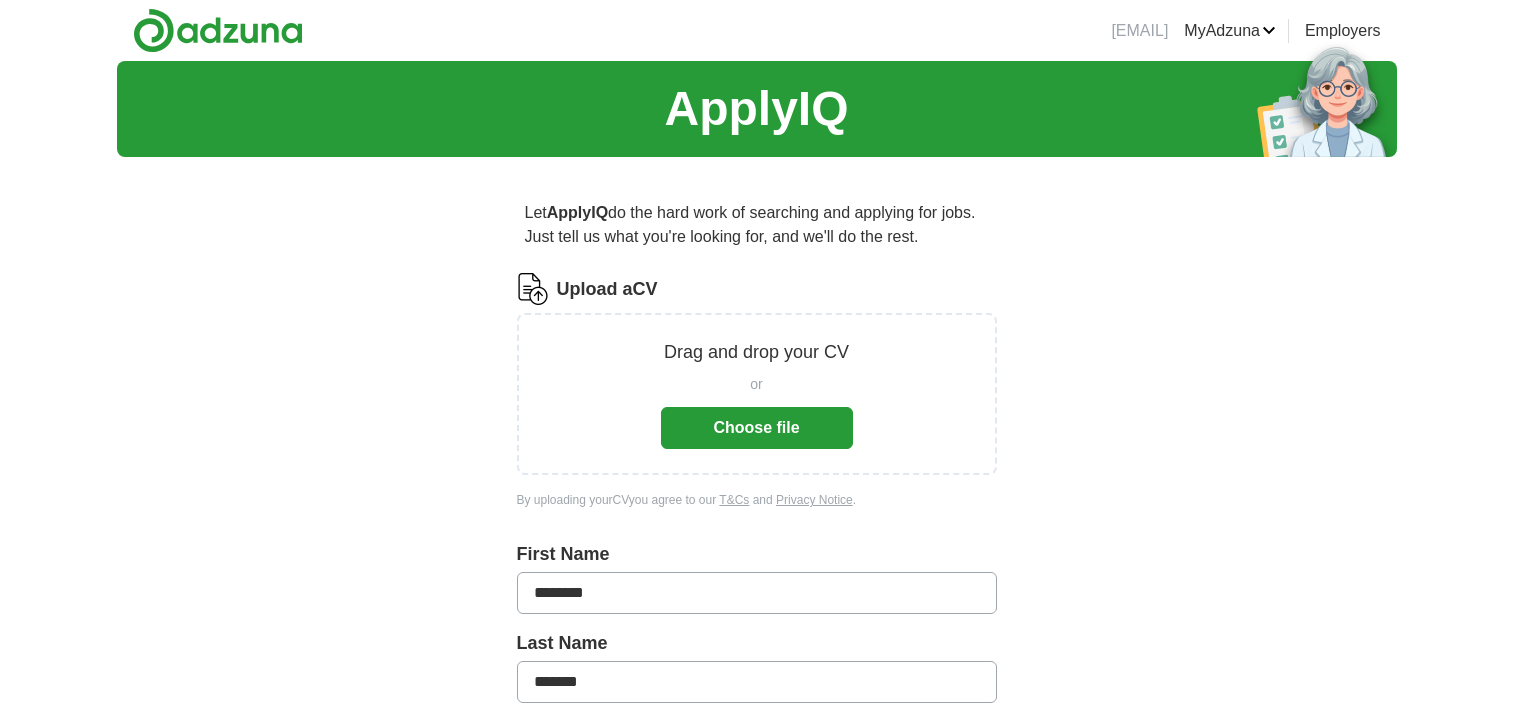 scroll, scrollTop: 0, scrollLeft: 0, axis: both 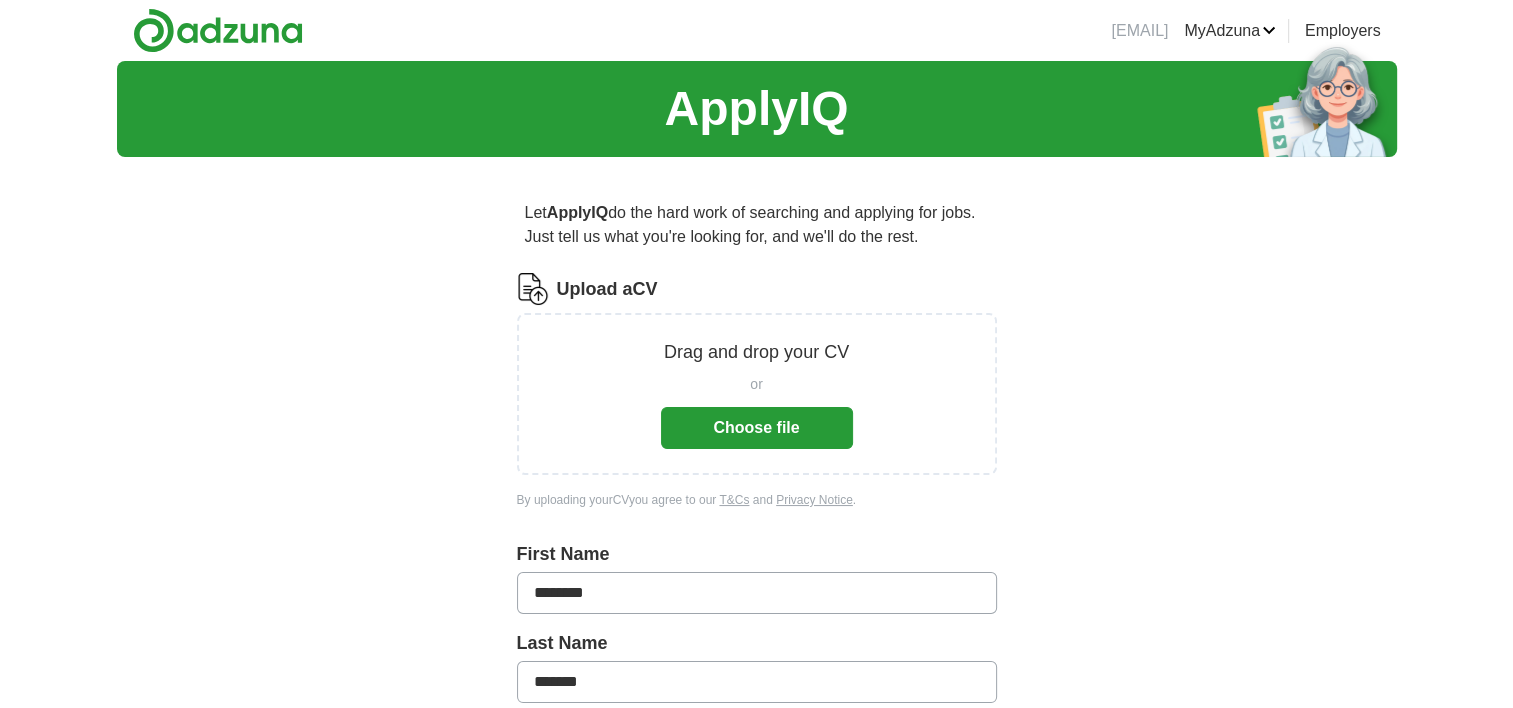 click on "Choose file" at bounding box center [757, 428] 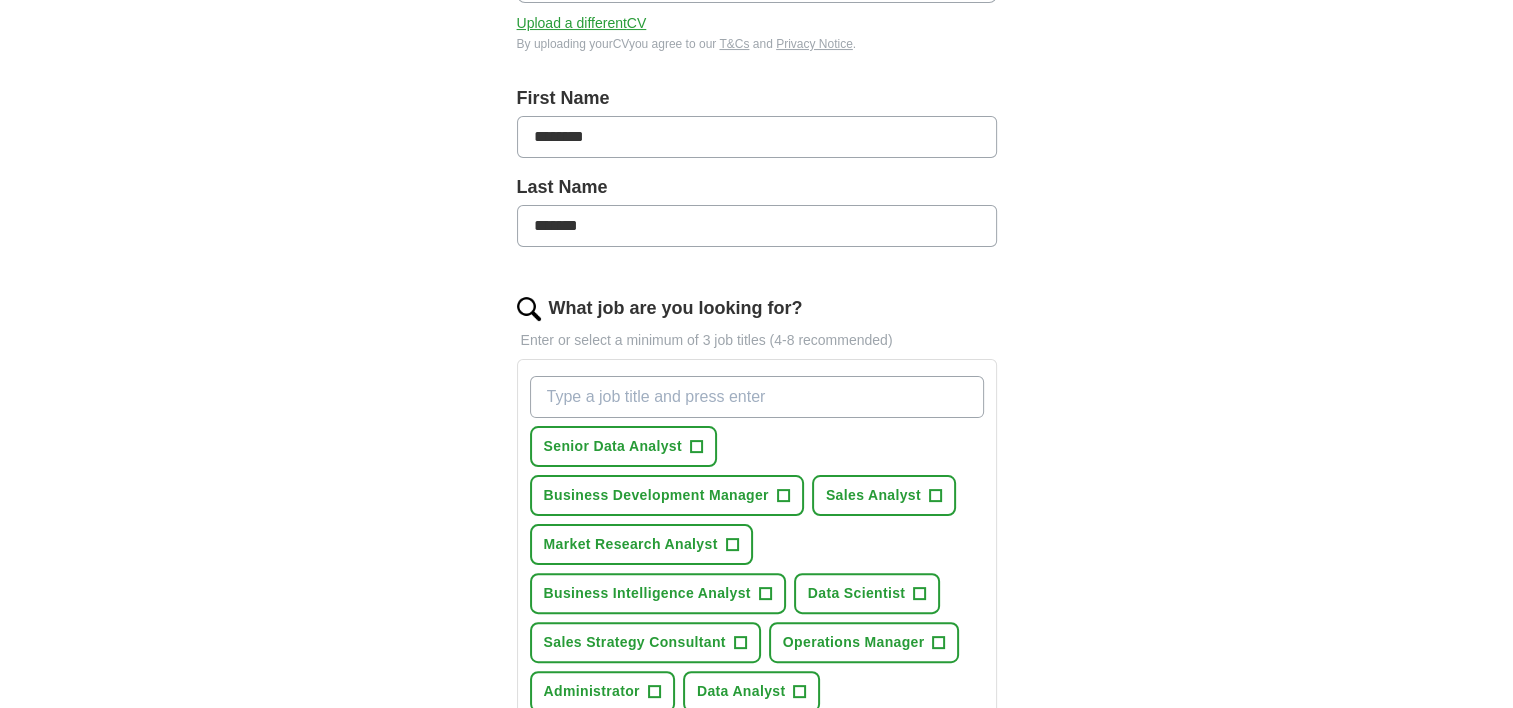 scroll, scrollTop: 400, scrollLeft: 0, axis: vertical 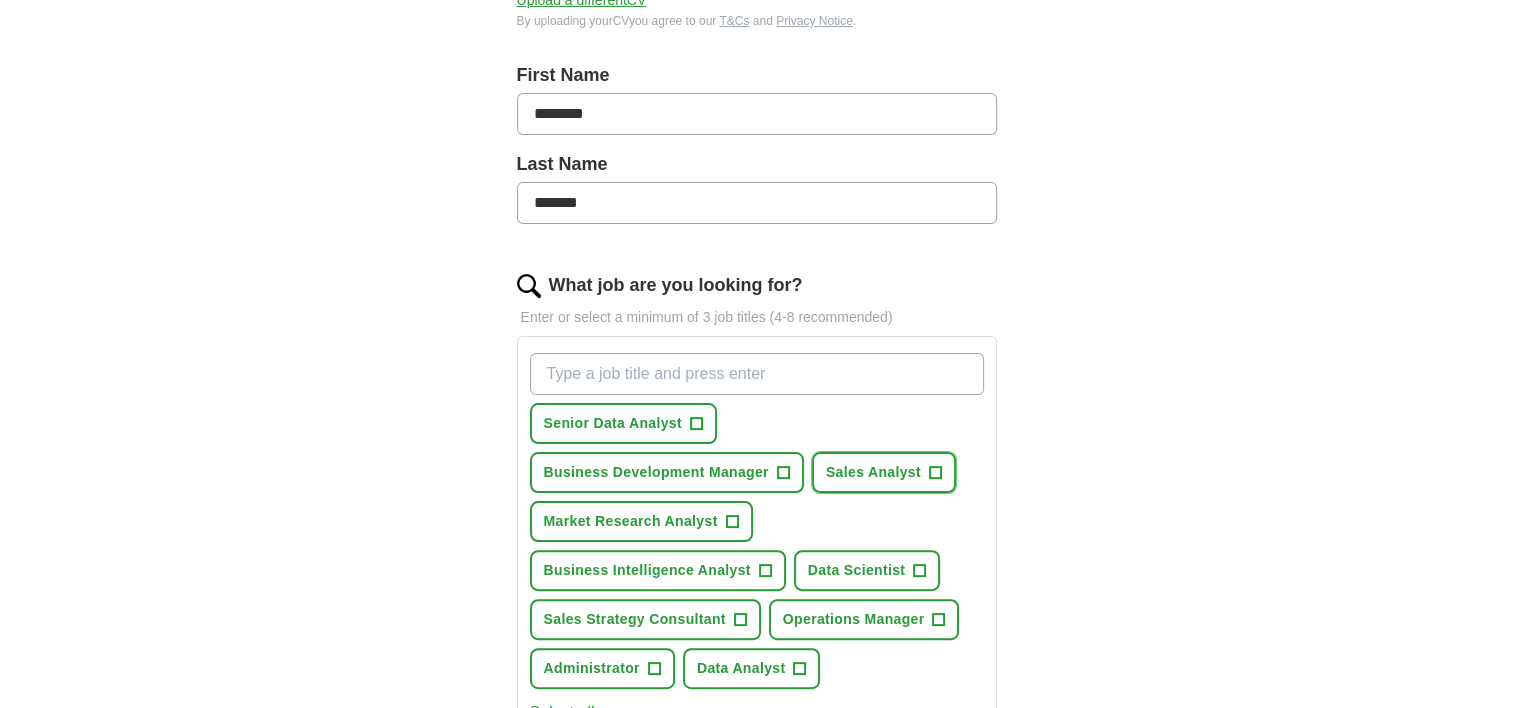 click on "+" at bounding box center [935, 473] 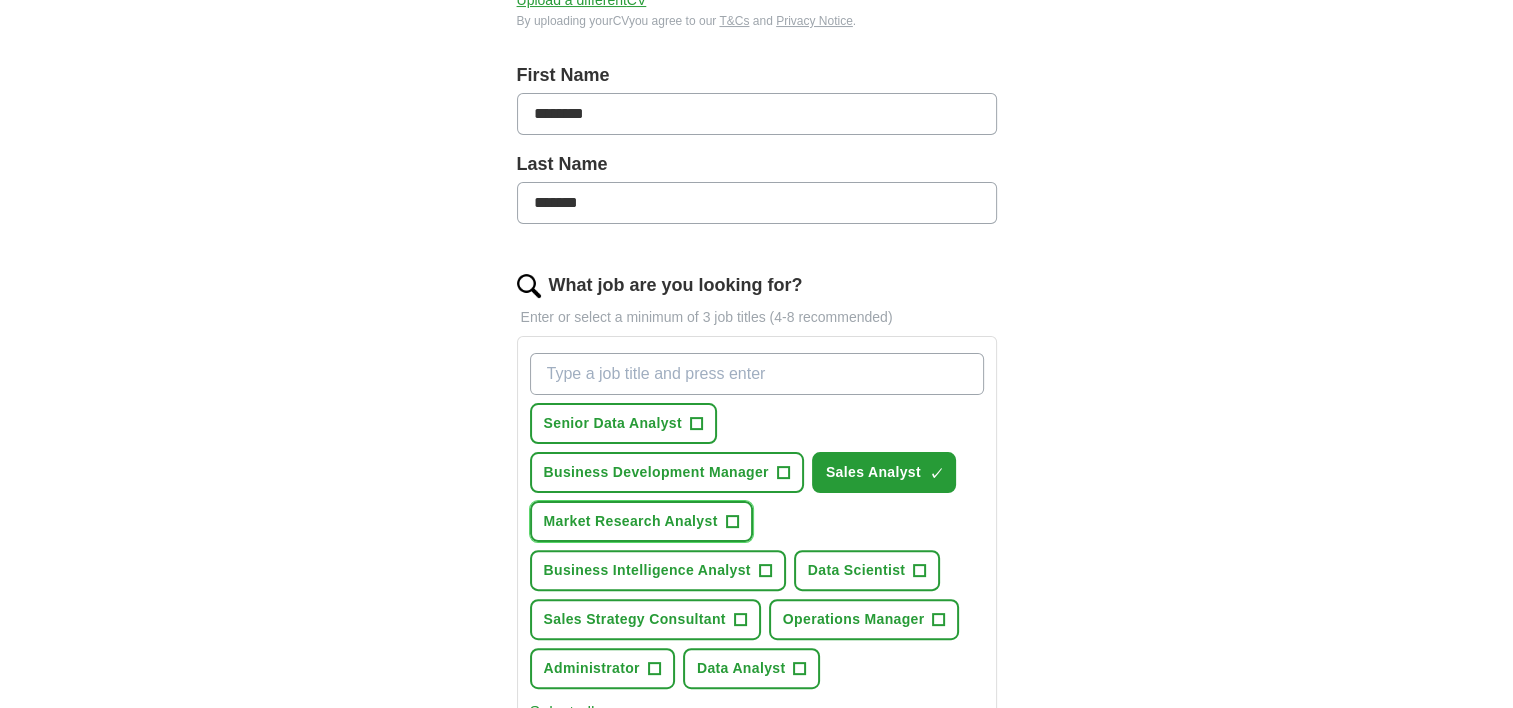 click on "+" at bounding box center (732, 522) 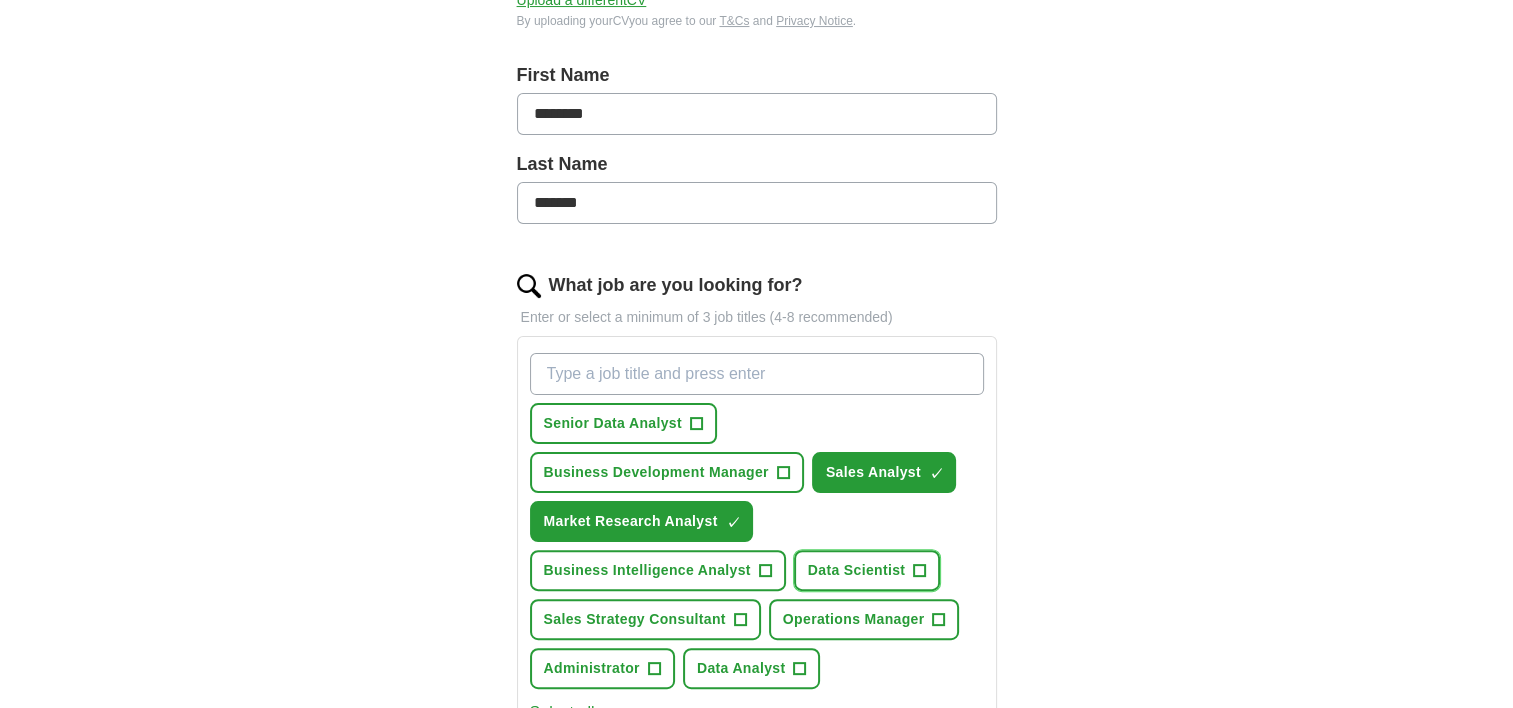 click on "+" at bounding box center (920, 571) 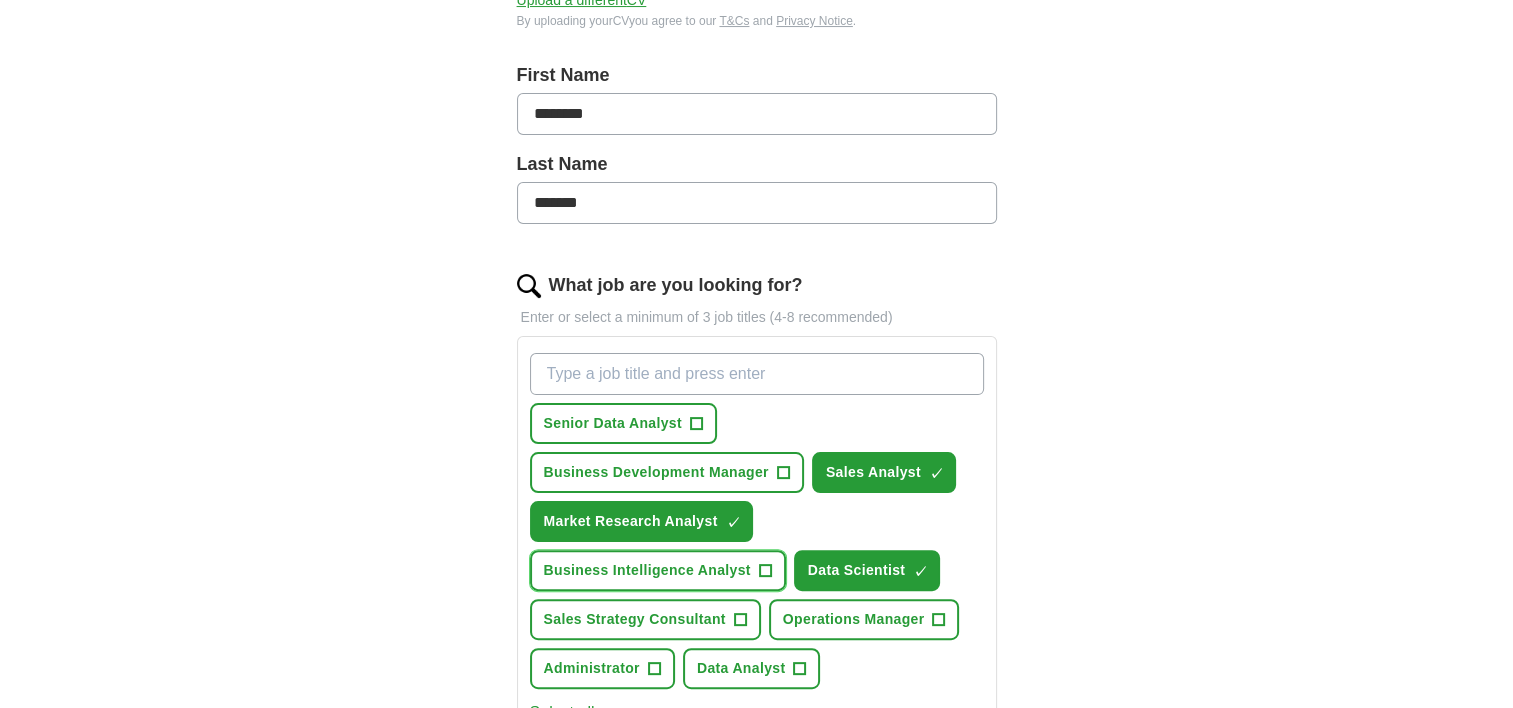 click on "+" at bounding box center (765, 571) 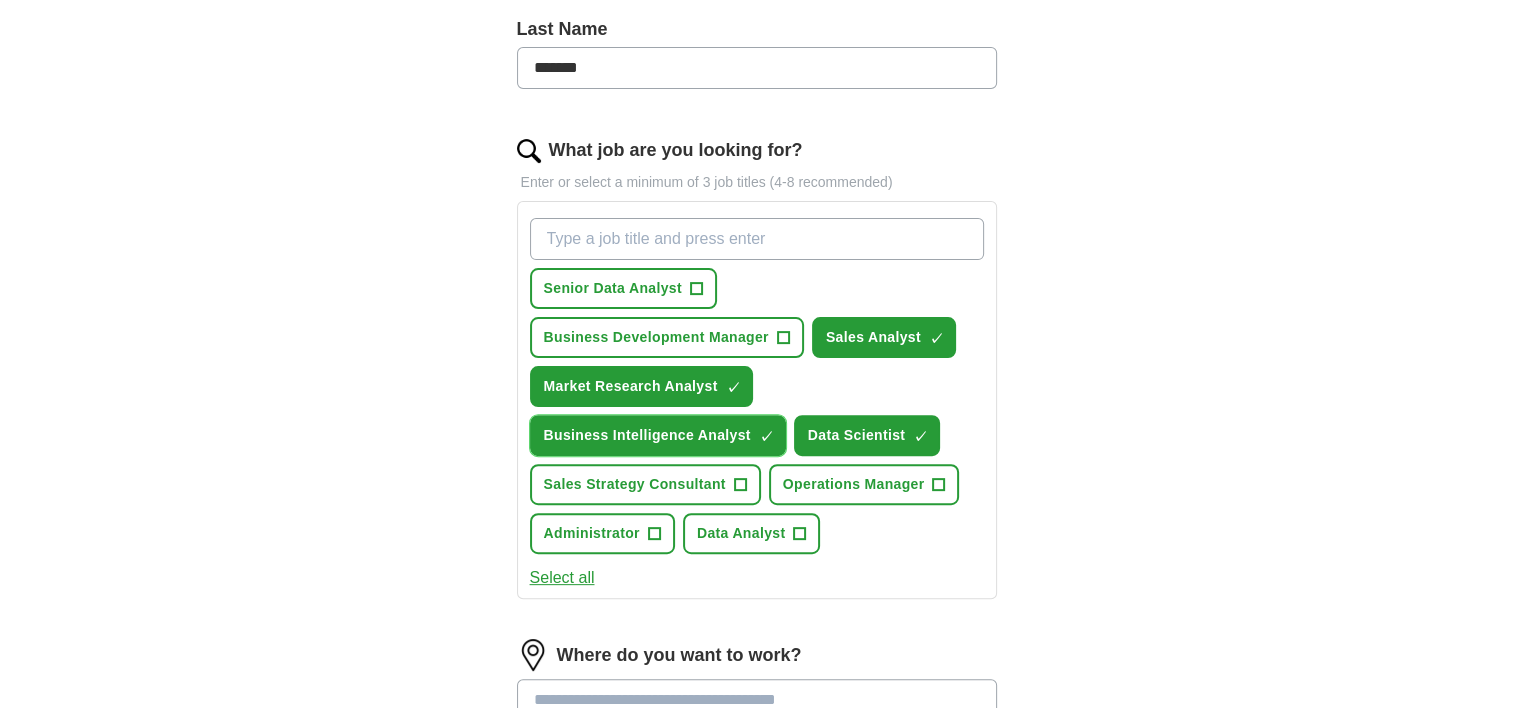 scroll, scrollTop: 600, scrollLeft: 0, axis: vertical 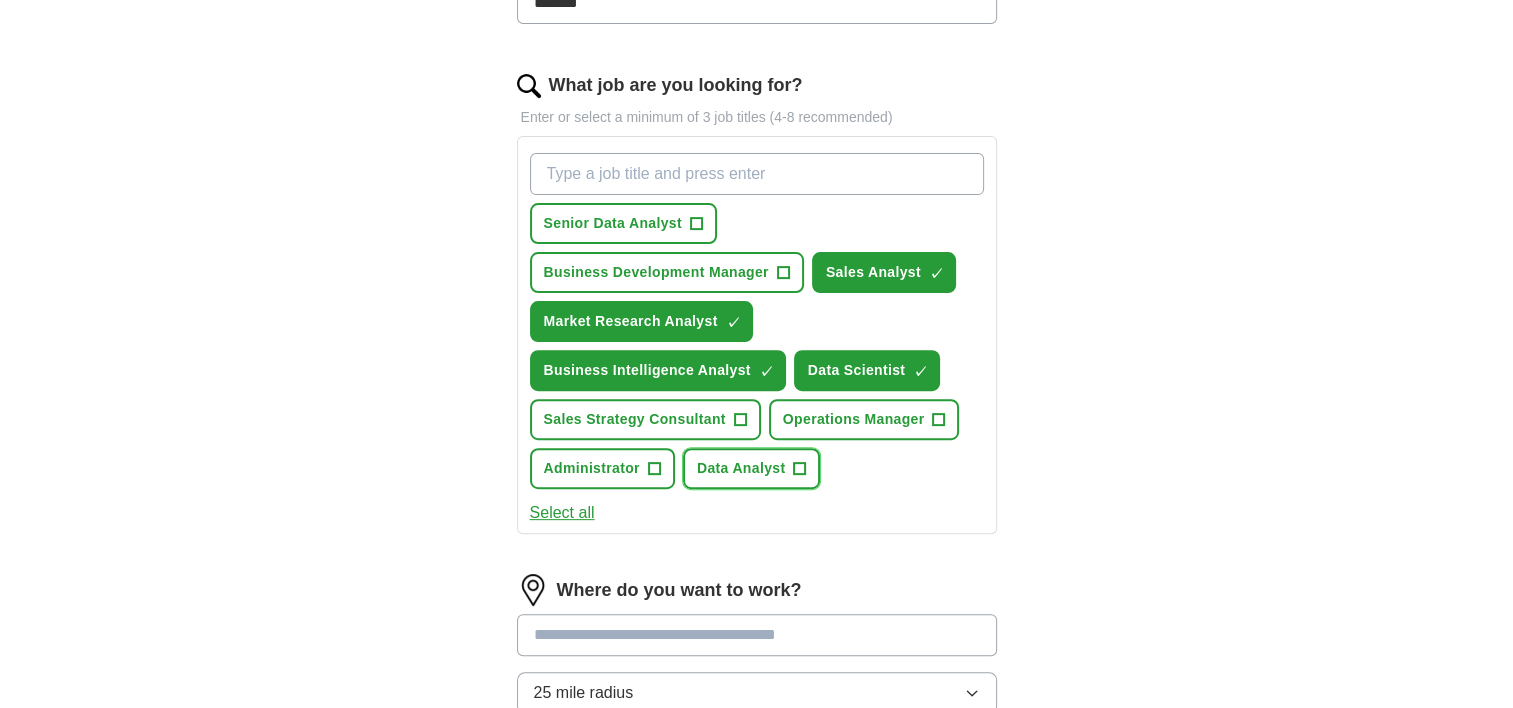 click on "Data Analyst" at bounding box center [741, 468] 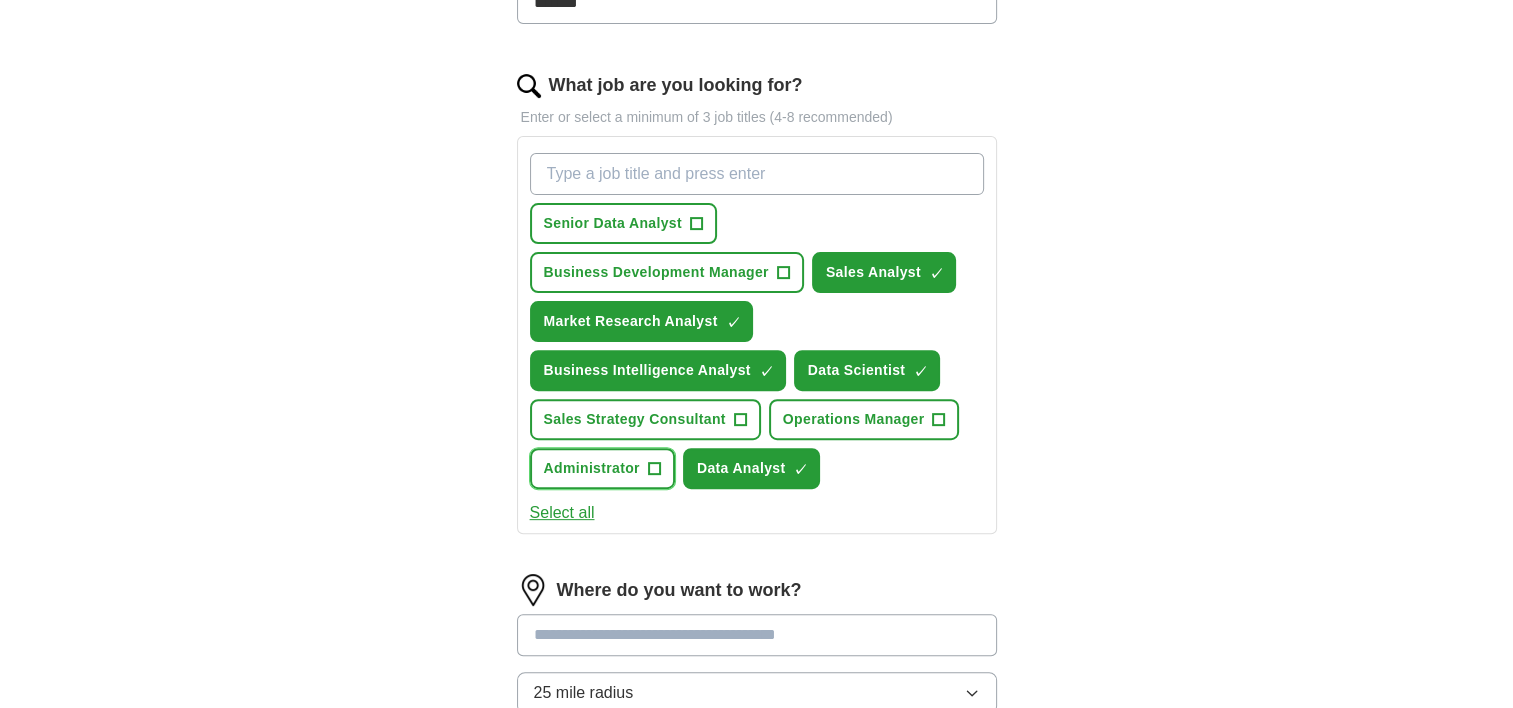 click on "Administrator" at bounding box center [592, 468] 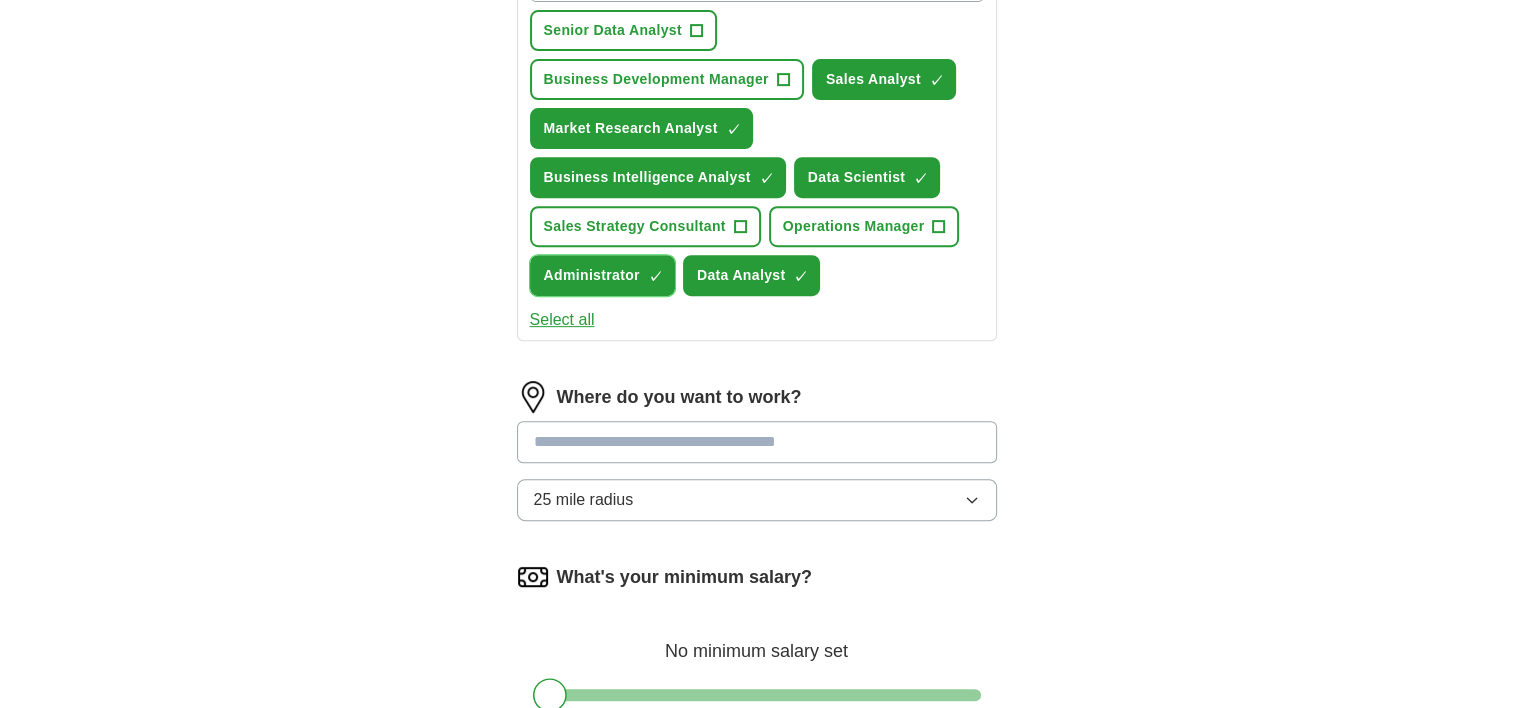 scroll, scrollTop: 800, scrollLeft: 0, axis: vertical 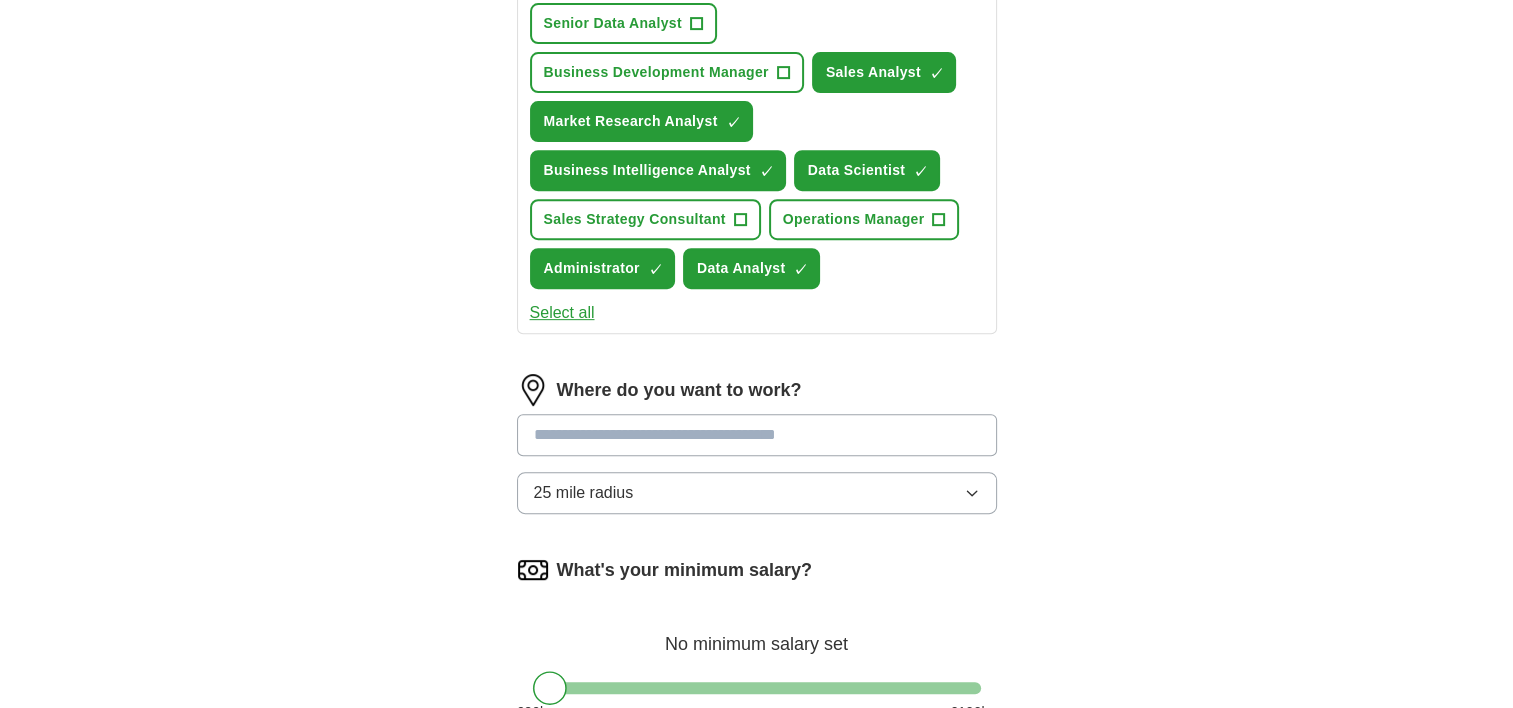 click at bounding box center (757, 435) 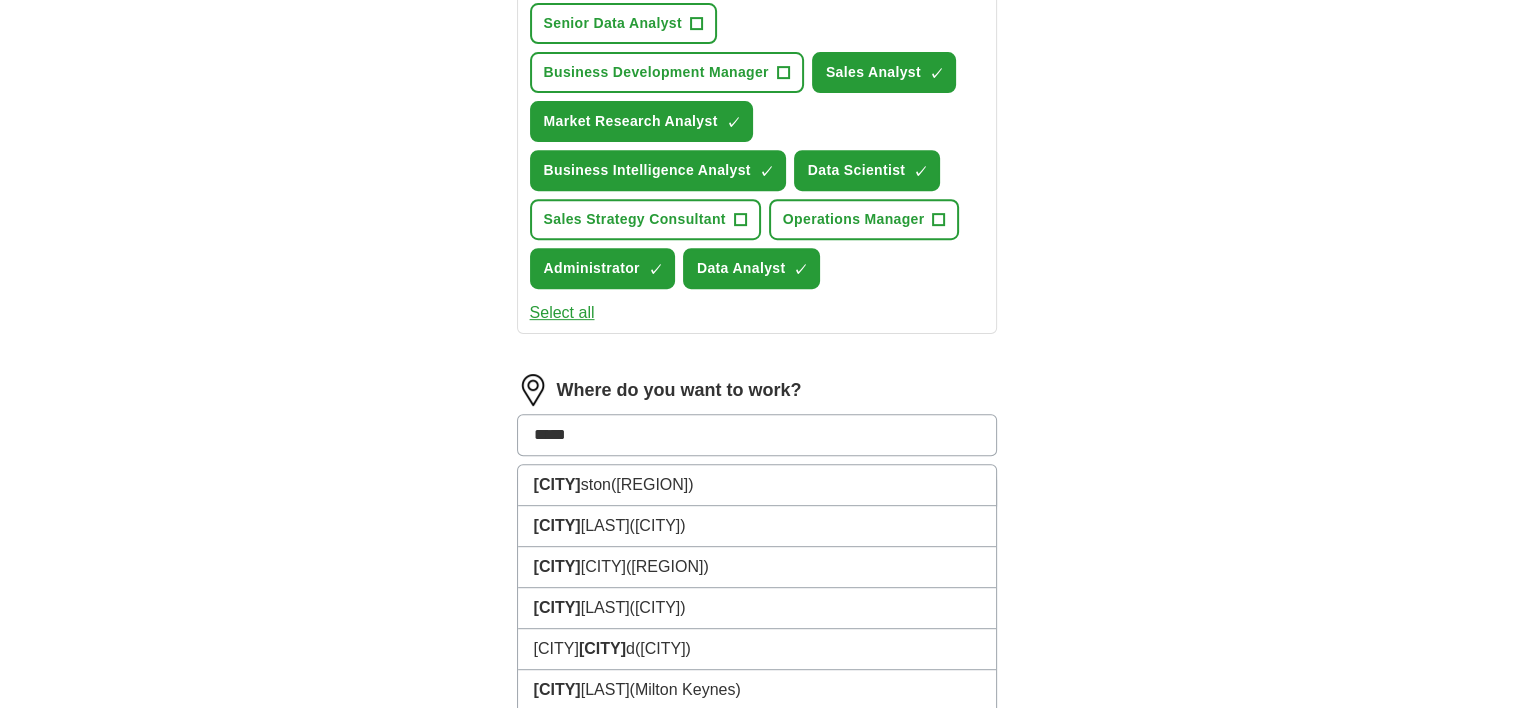 type on "******" 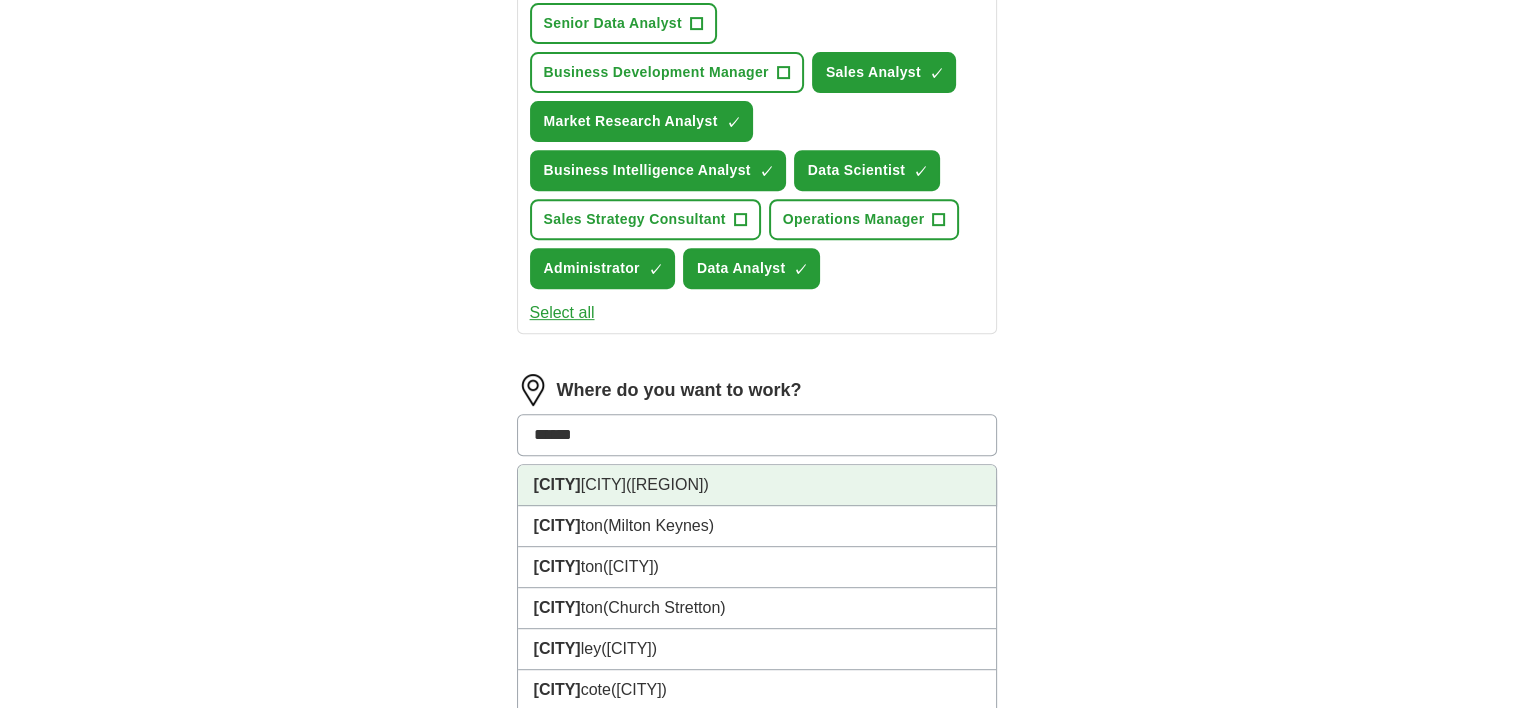 click on "[CITY] ([REGION])" at bounding box center [757, 485] 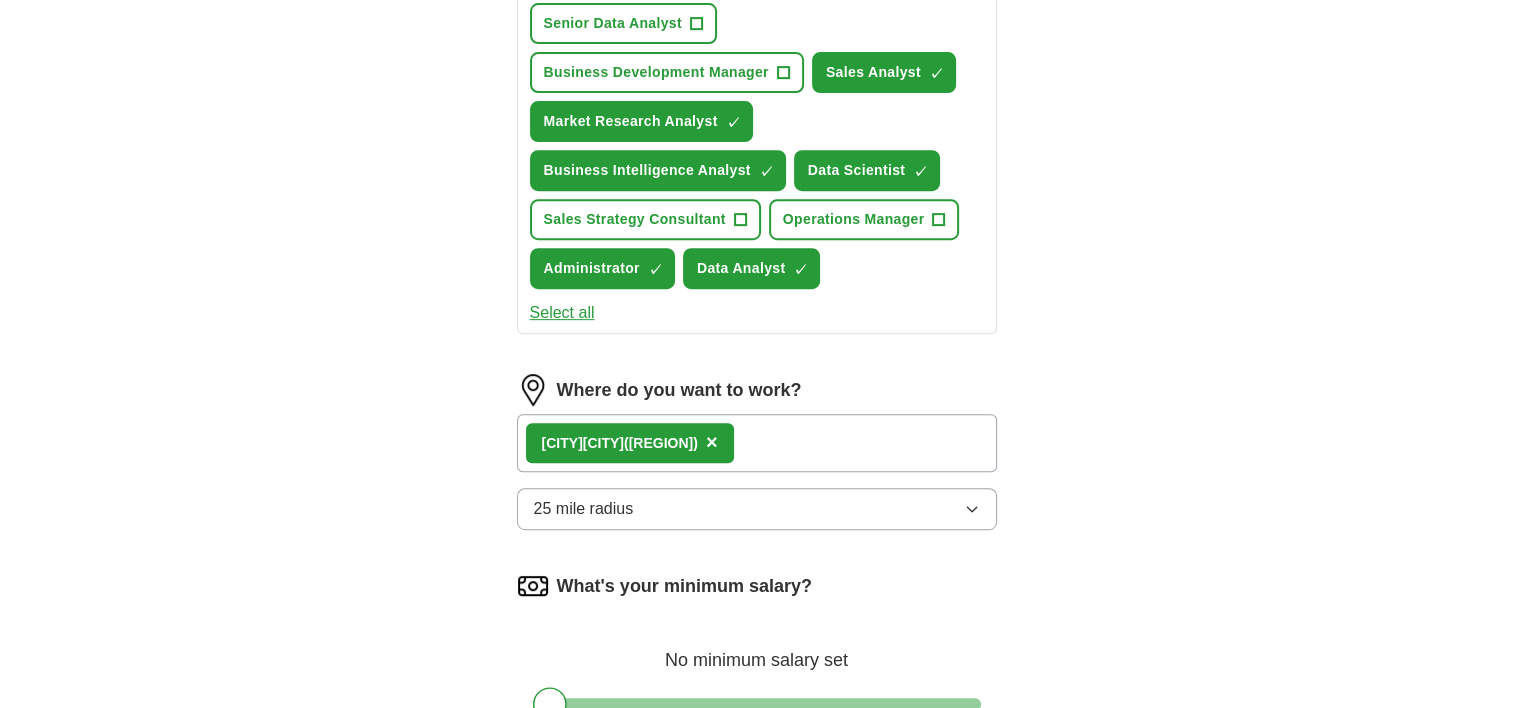 click on "25 mile radius" at bounding box center [757, 509] 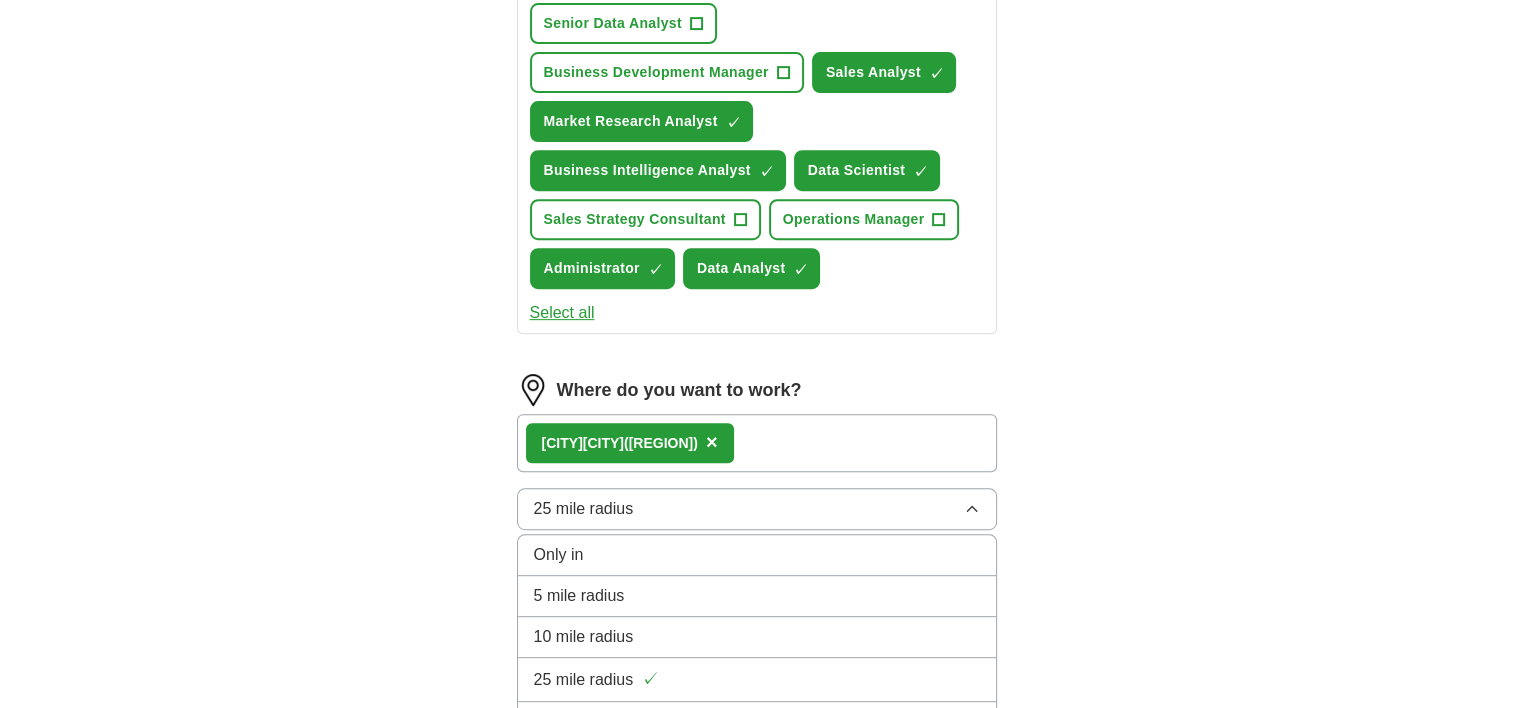 scroll, scrollTop: 900, scrollLeft: 0, axis: vertical 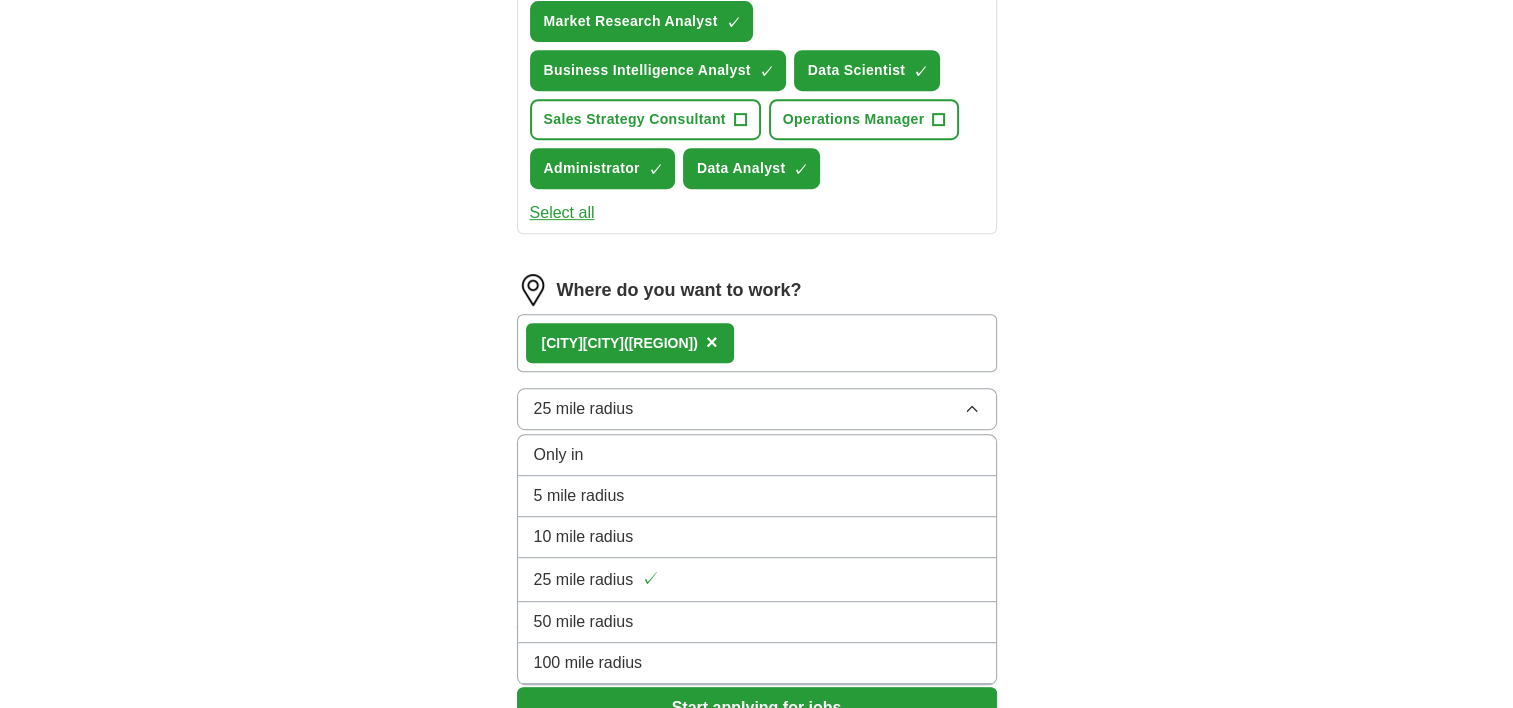 click on "50 mile radius" at bounding box center [584, 622] 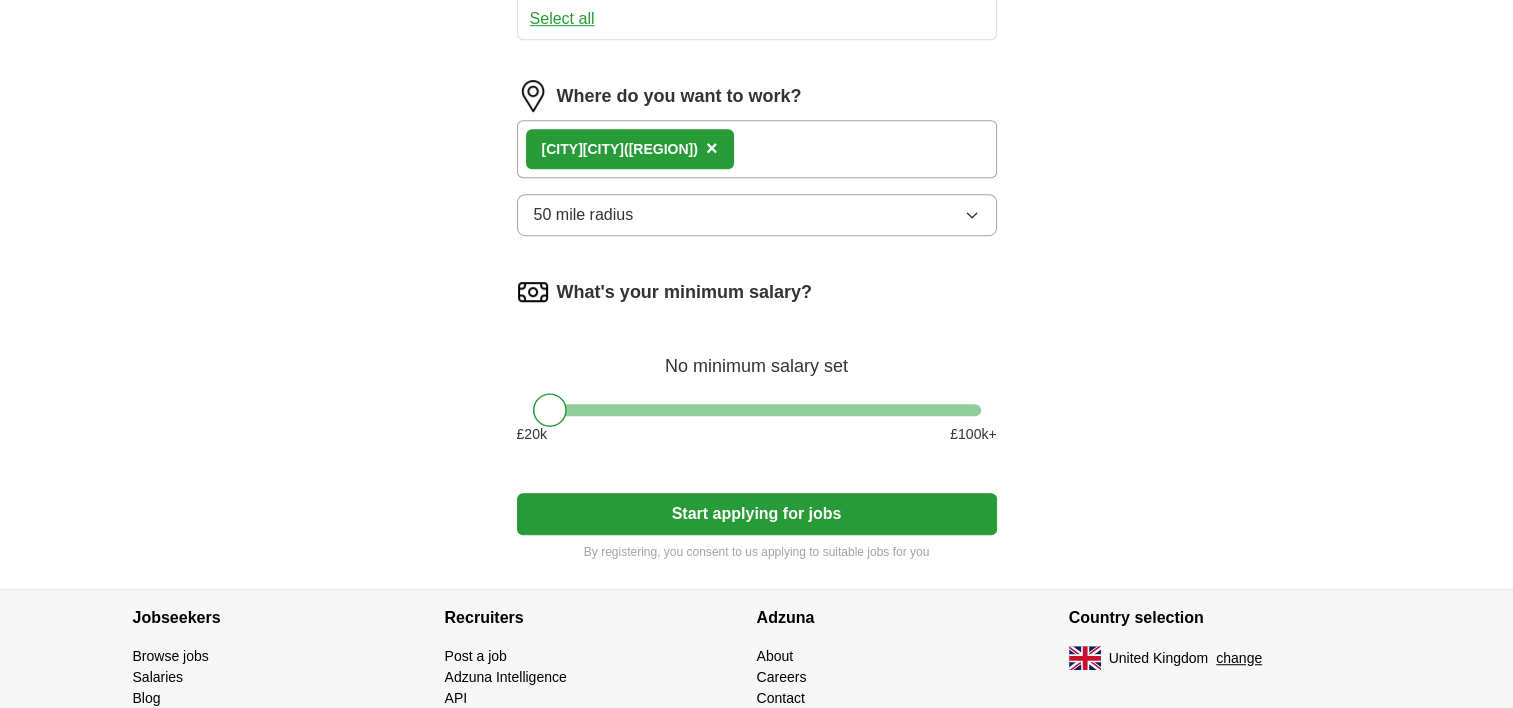 scroll, scrollTop: 1100, scrollLeft: 0, axis: vertical 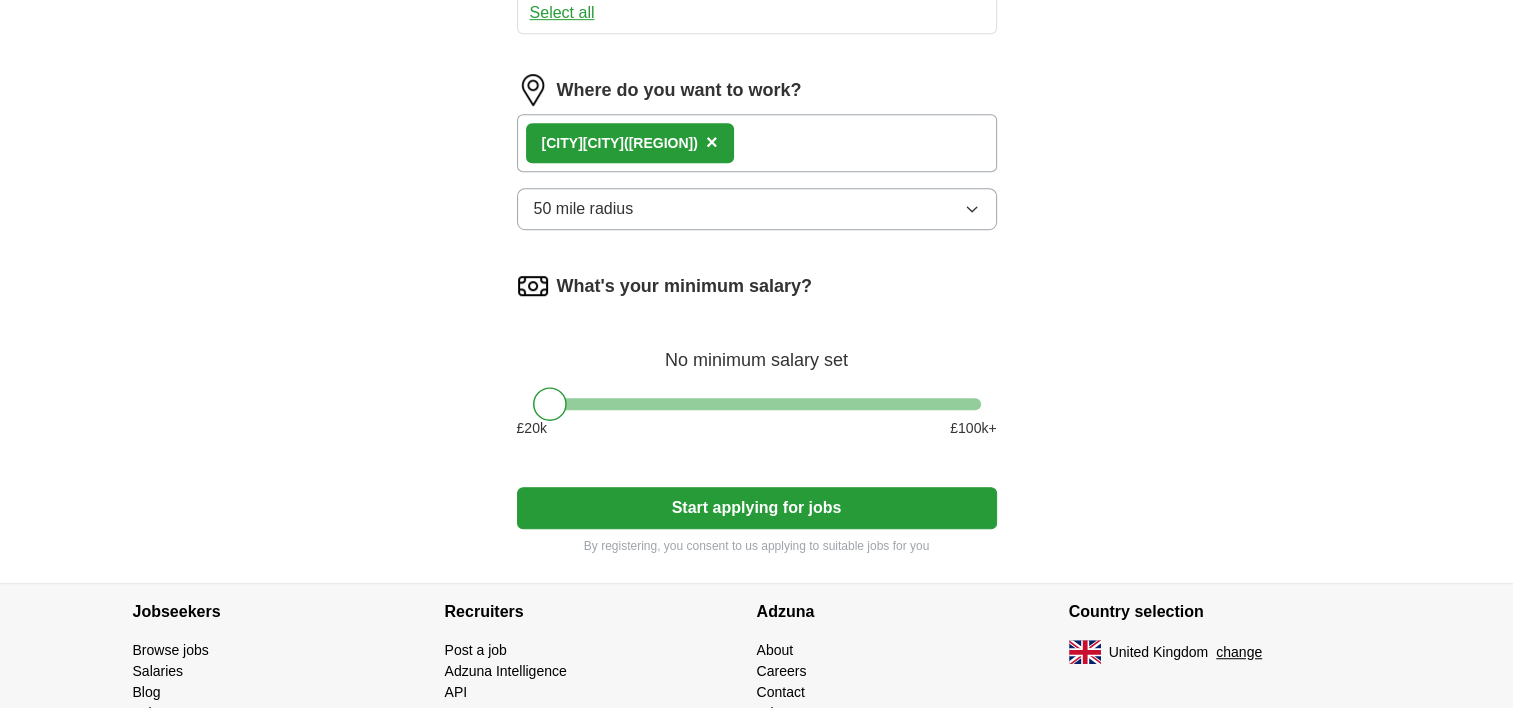 click on "Start applying for jobs" at bounding box center [757, 508] 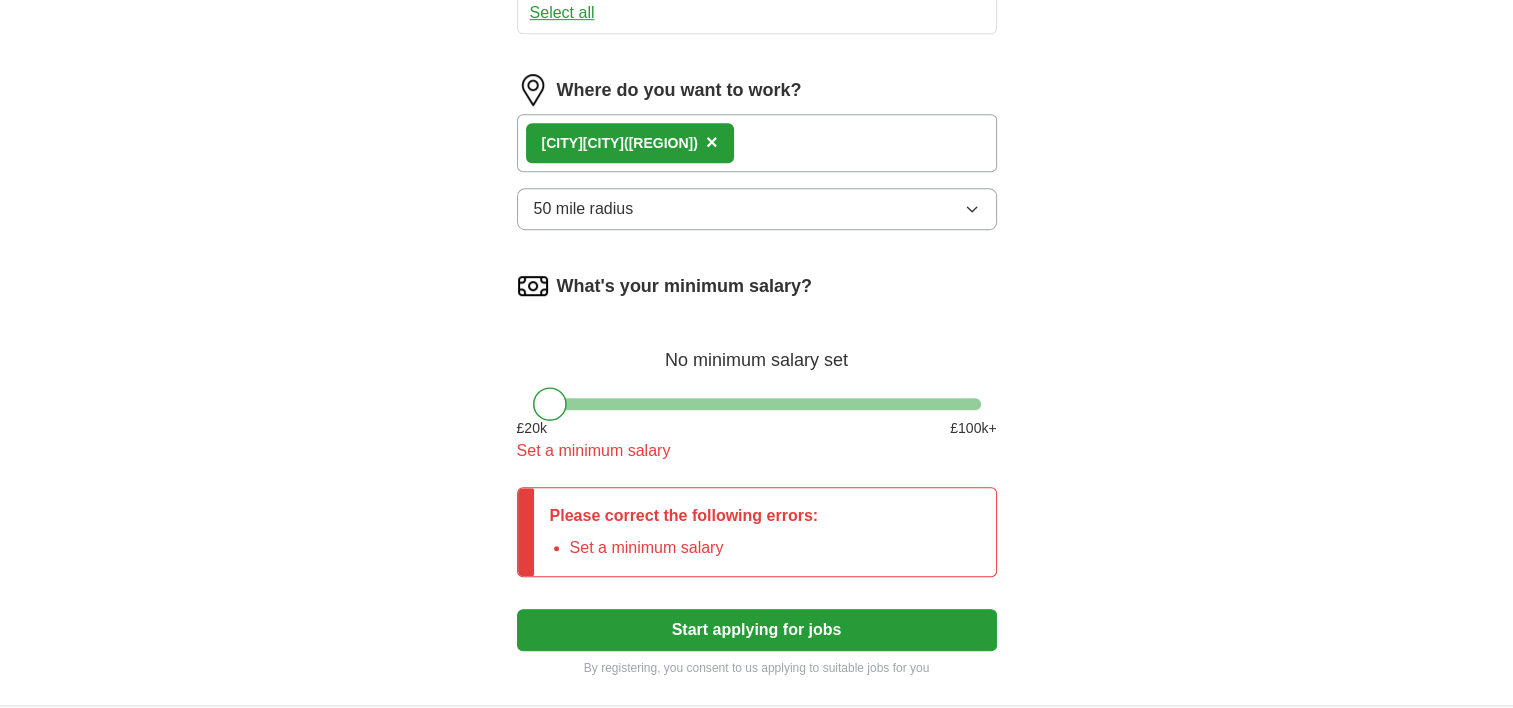 click at bounding box center [757, 404] 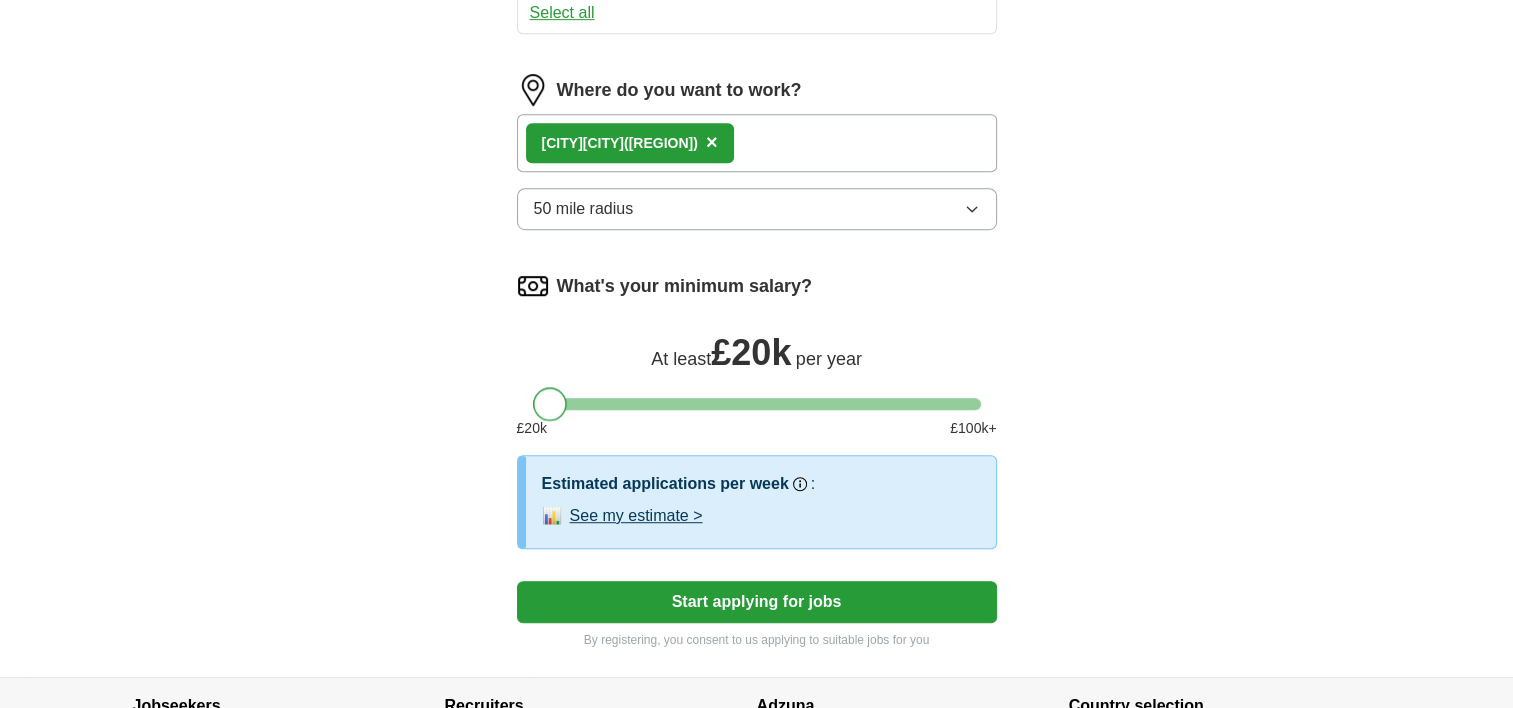 drag, startPoint x: 632, startPoint y: 399, endPoint x: 454, endPoint y: 407, distance: 178.17969 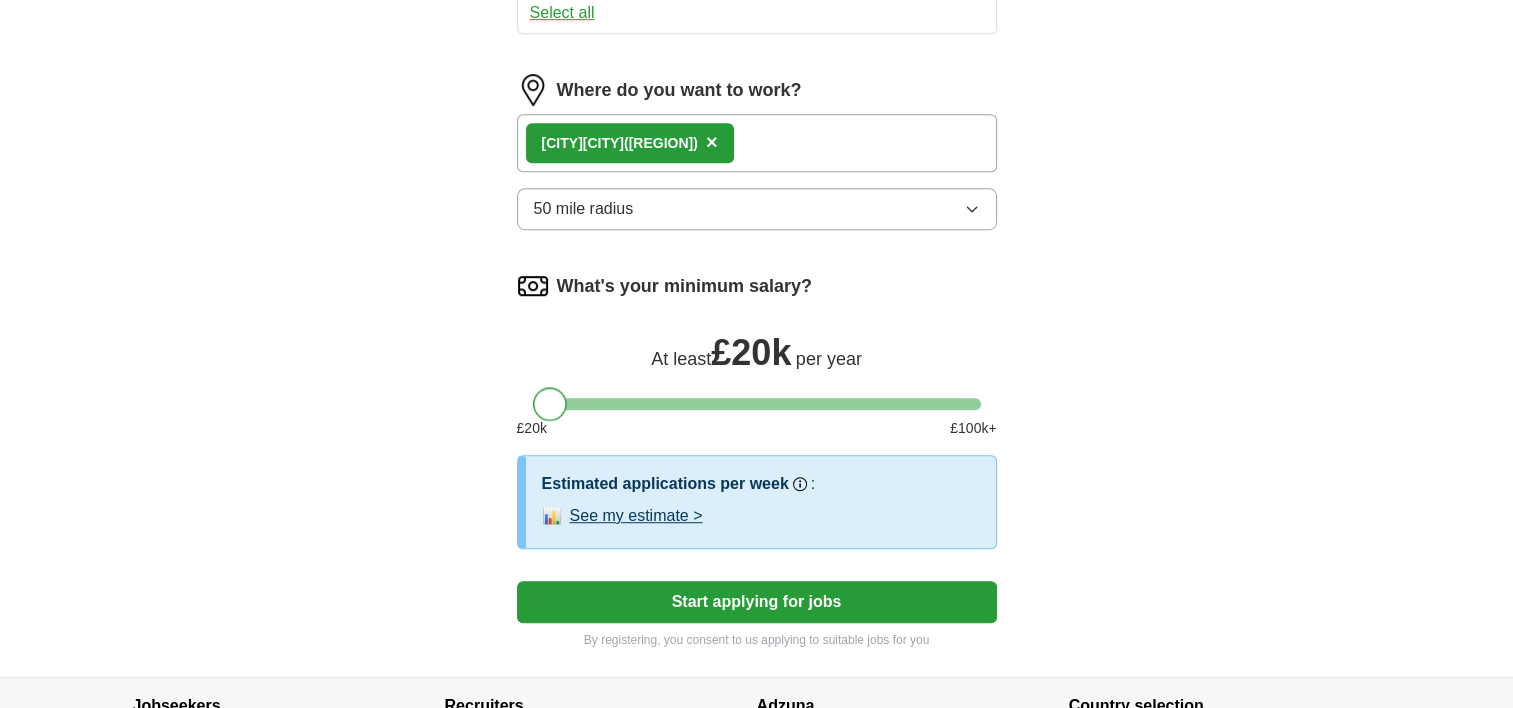 click on "Start applying for jobs" at bounding box center [757, 602] 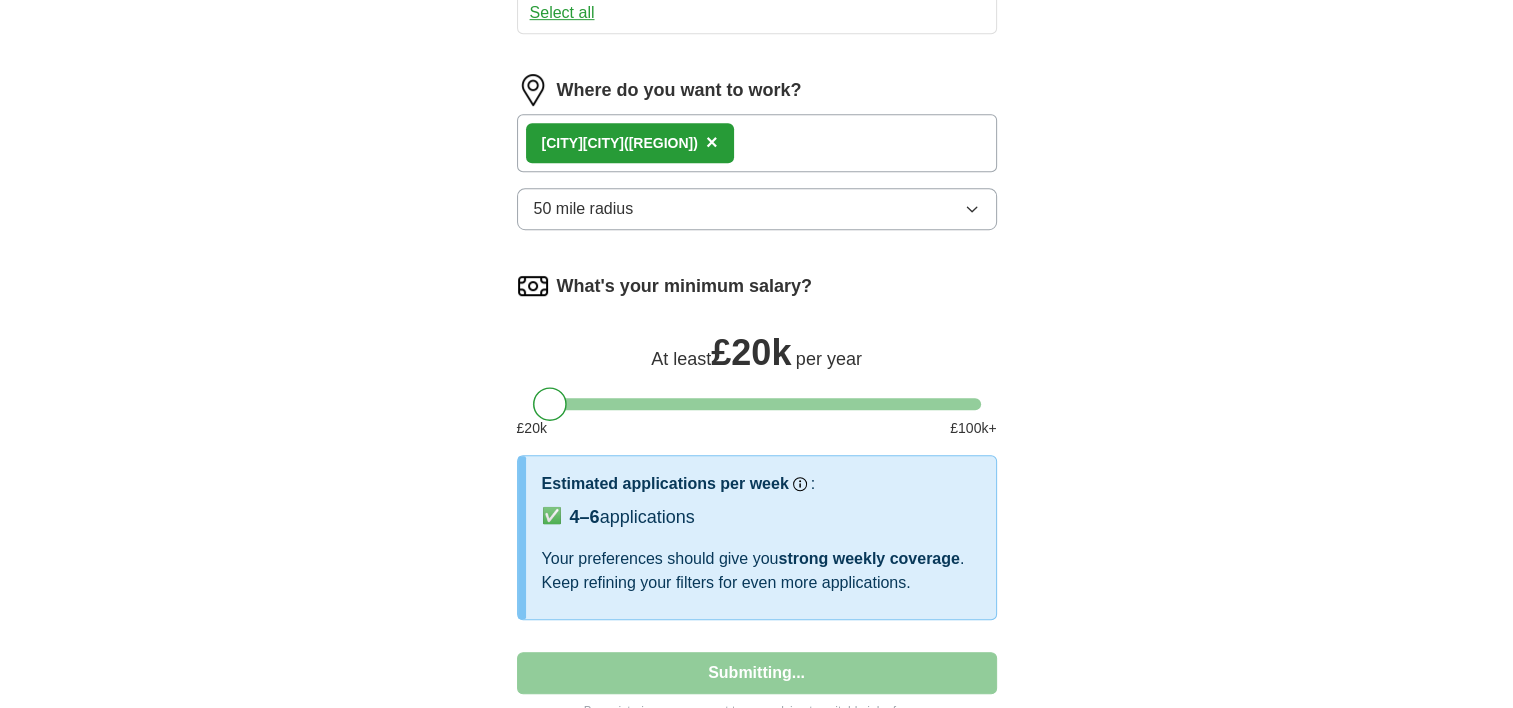 select on "**" 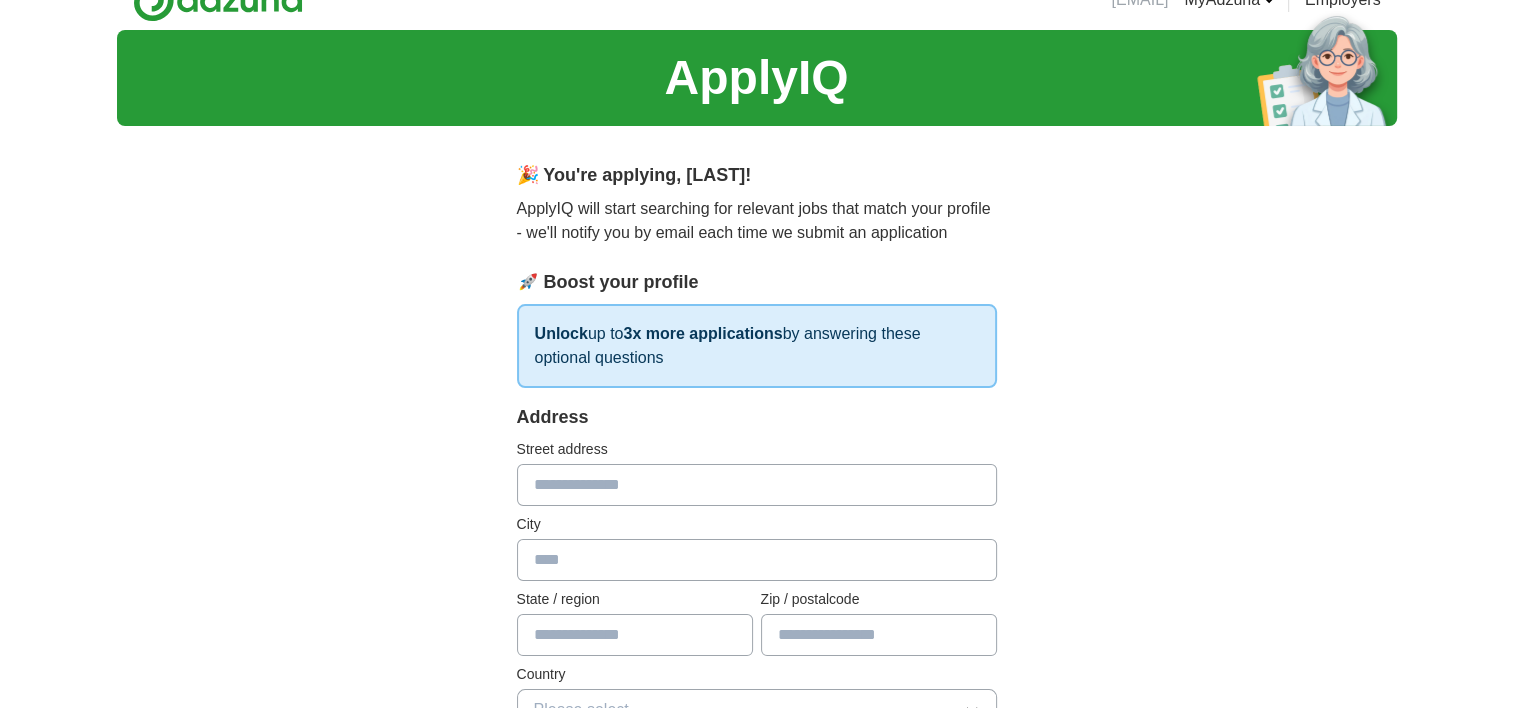 scroll, scrollTop: 0, scrollLeft: 0, axis: both 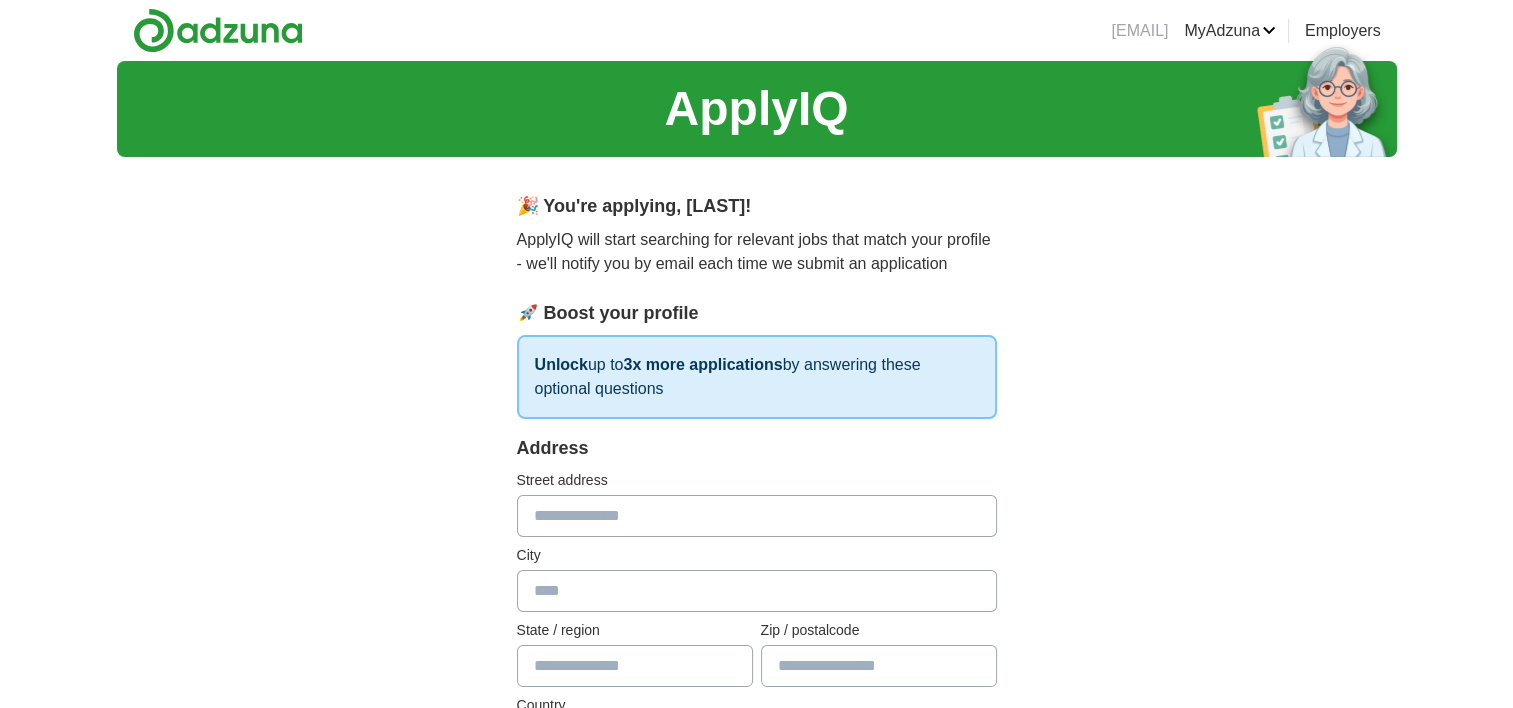 click at bounding box center [757, 516] 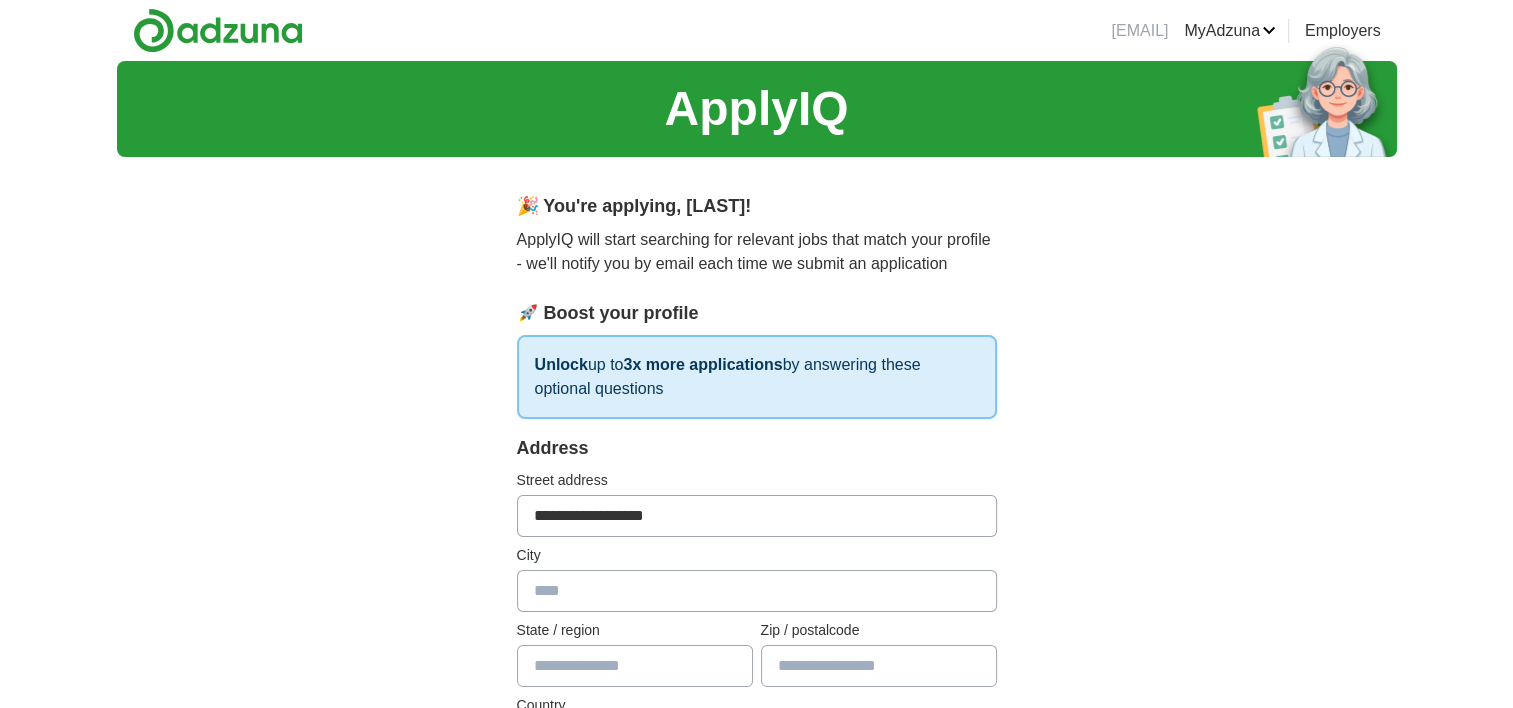 type on "*******" 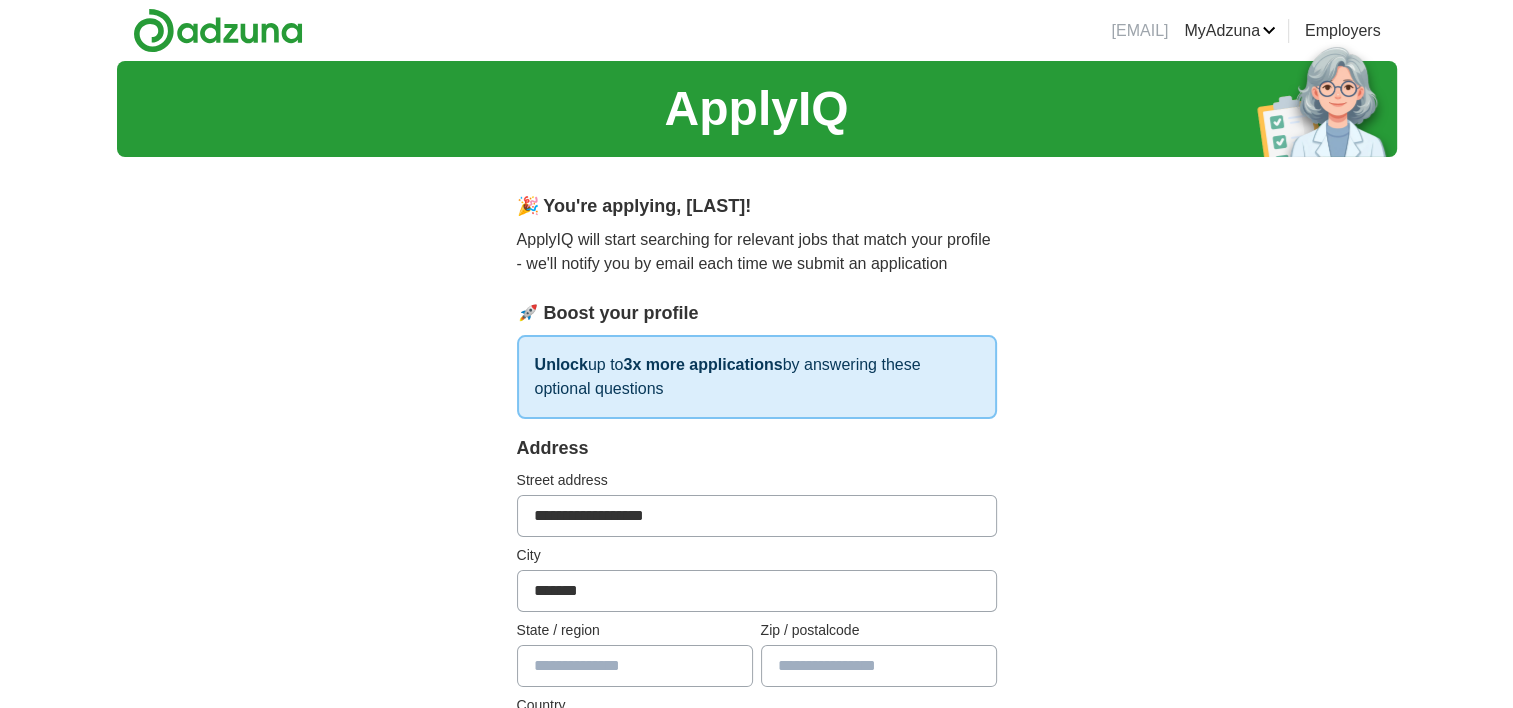 type on "**********" 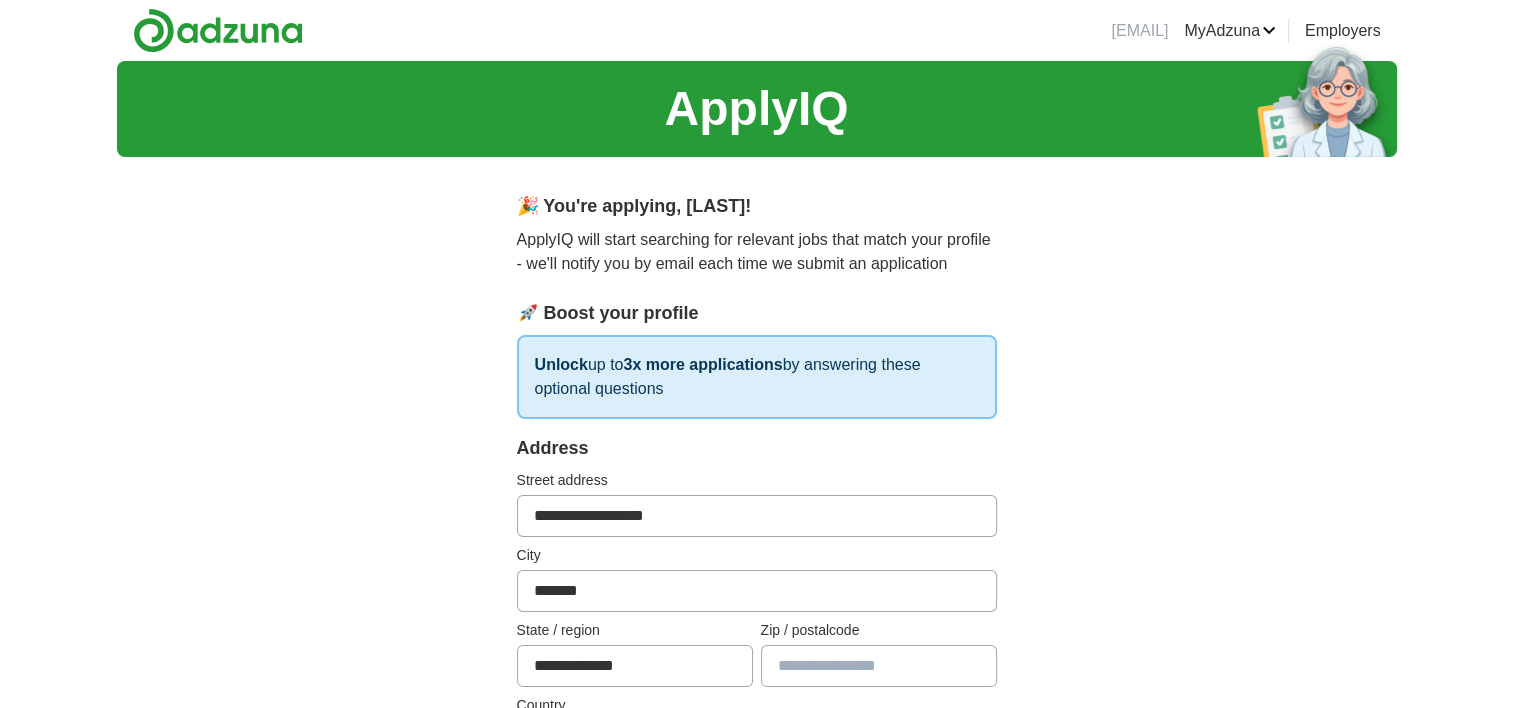 type on "********" 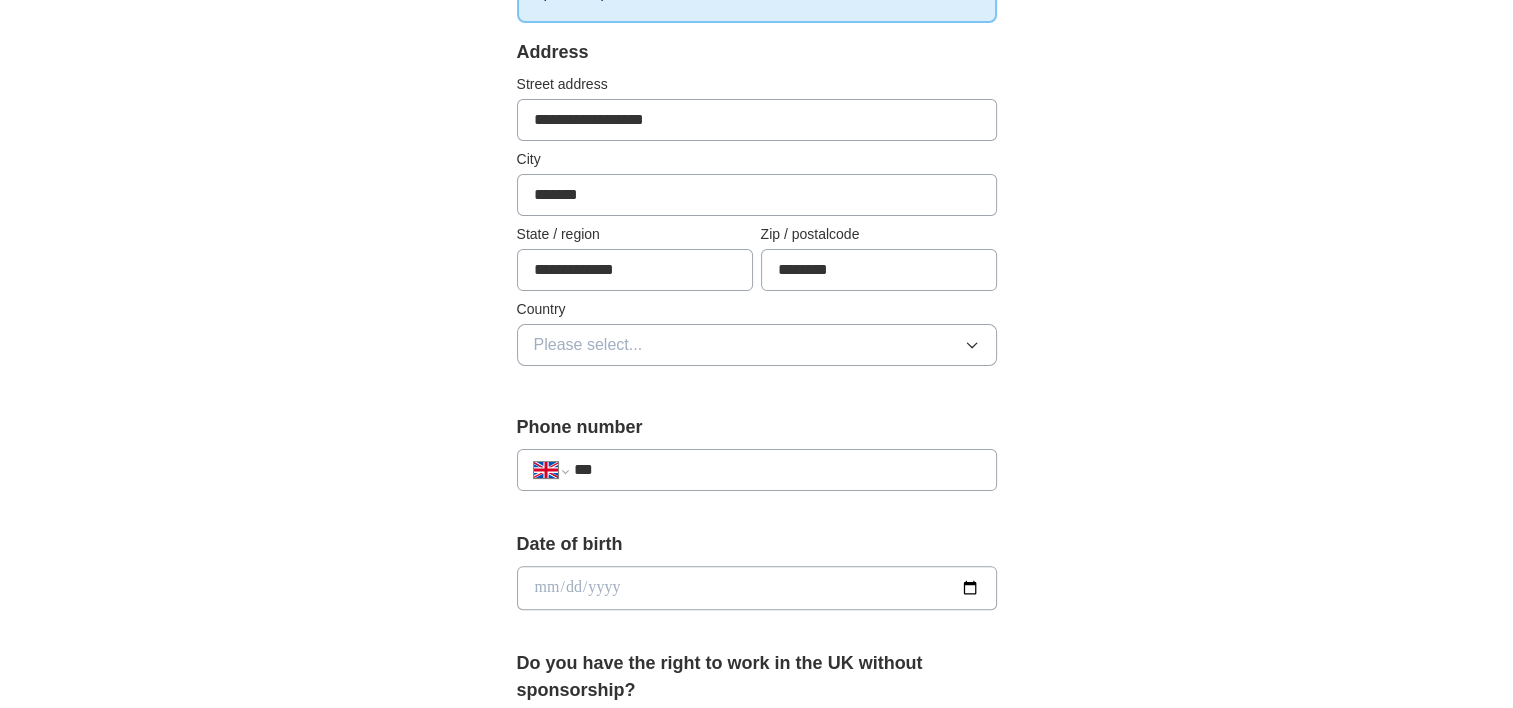 scroll, scrollTop: 400, scrollLeft: 0, axis: vertical 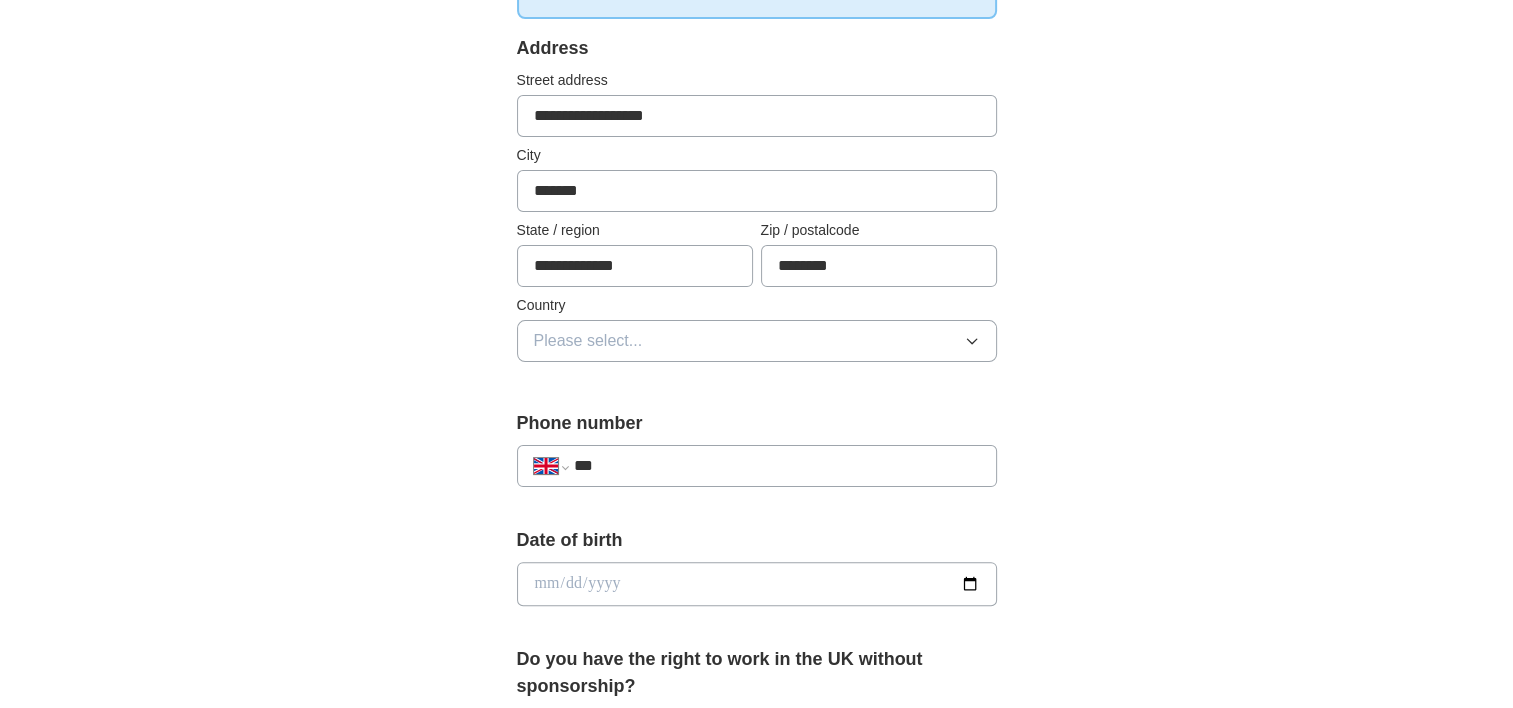 click on "Please select..." at bounding box center (588, 341) 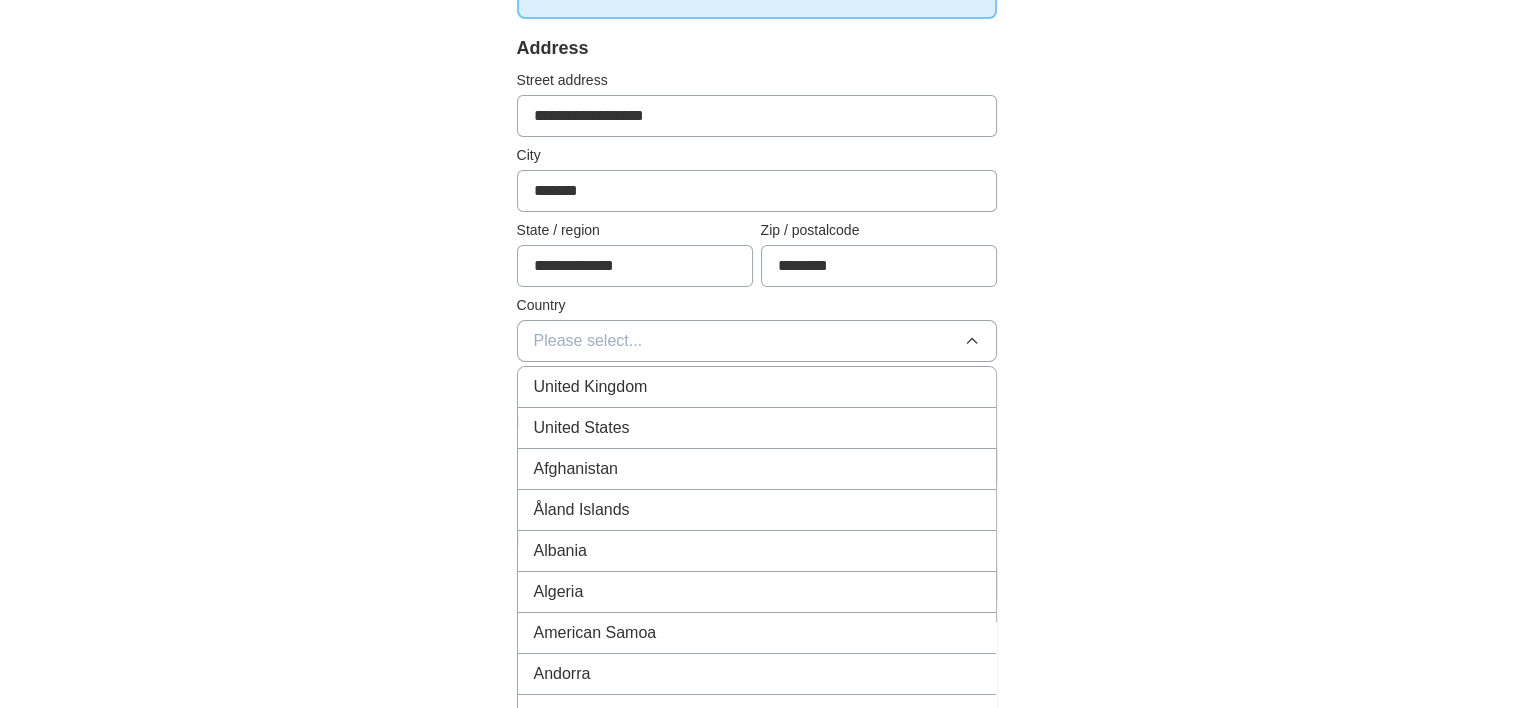 click on "United Kingdom" at bounding box center [591, 387] 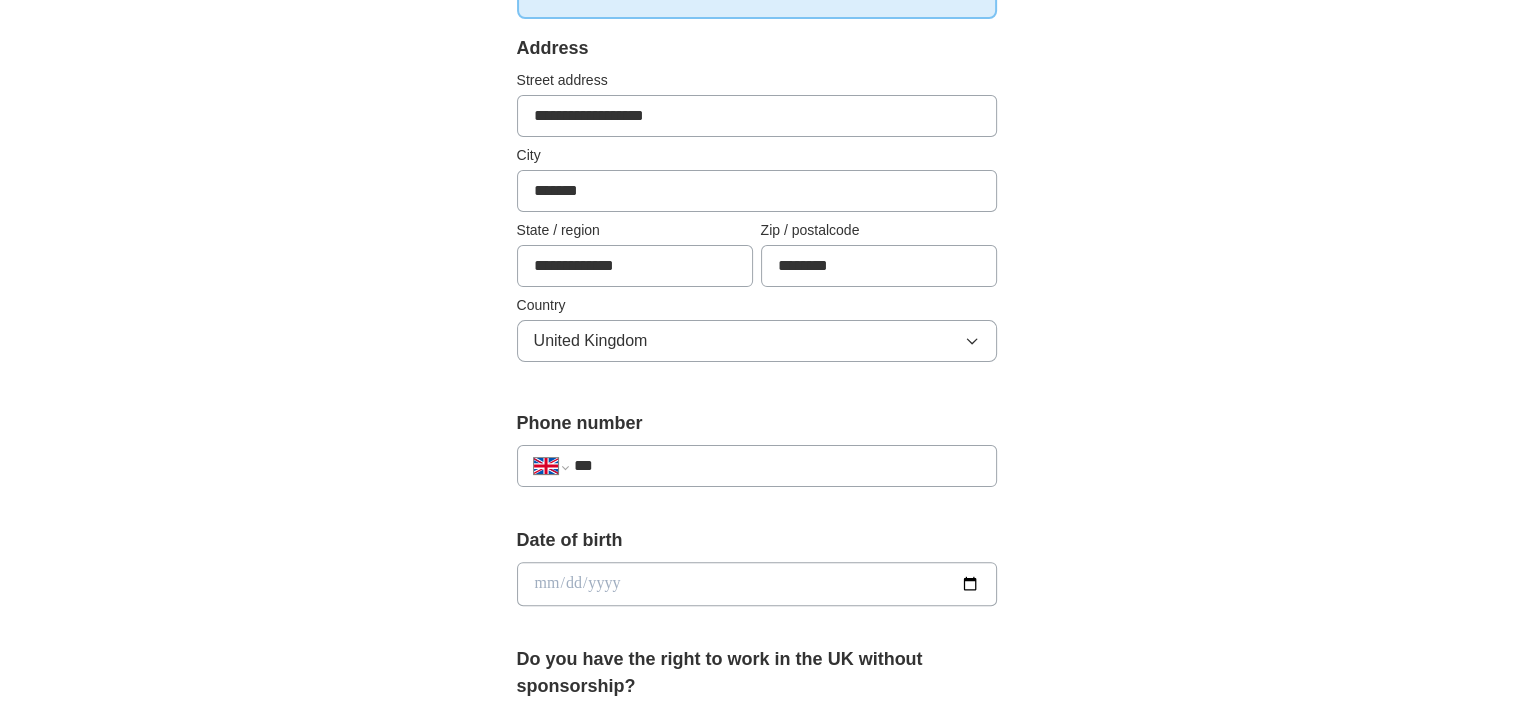 click on "***" at bounding box center (776, 466) 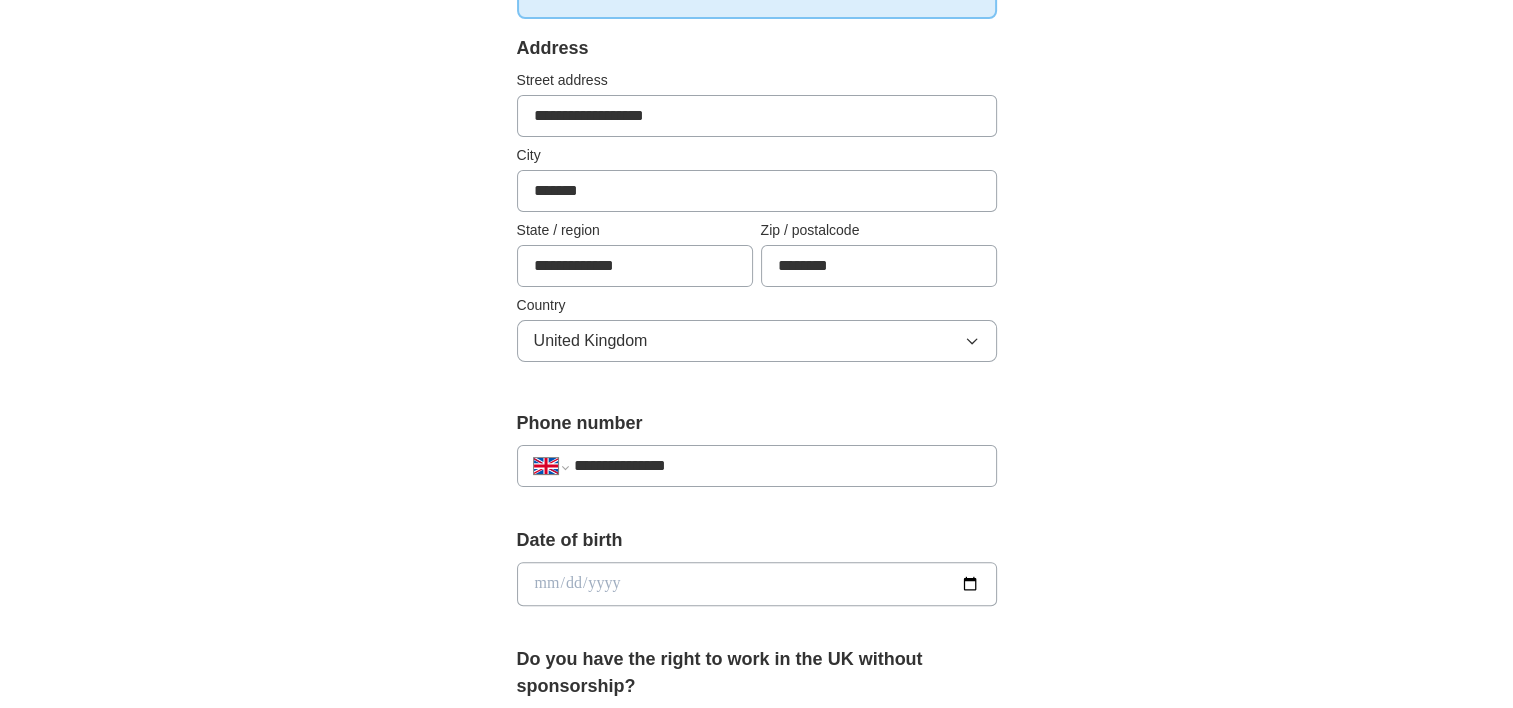 click at bounding box center (757, 584) 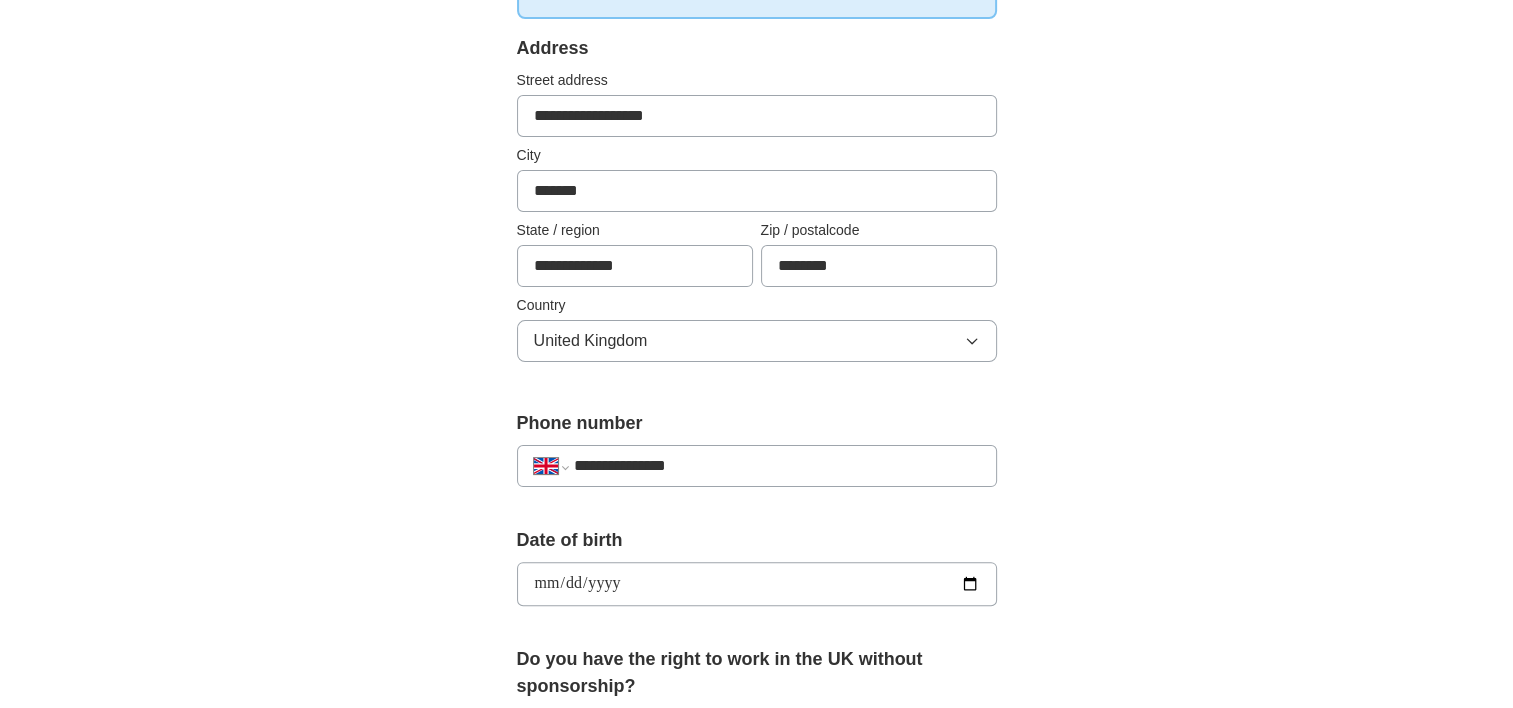 type on "**********" 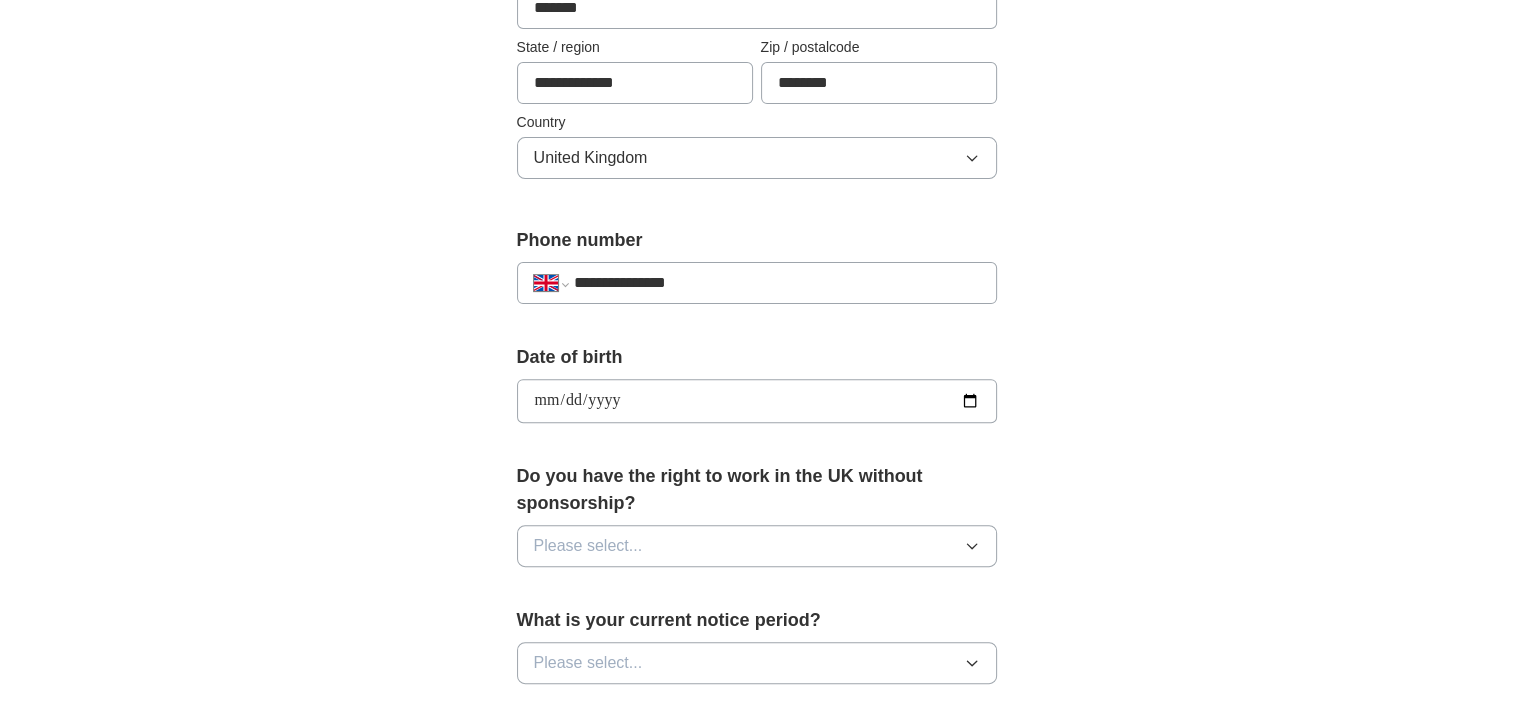 scroll, scrollTop: 700, scrollLeft: 0, axis: vertical 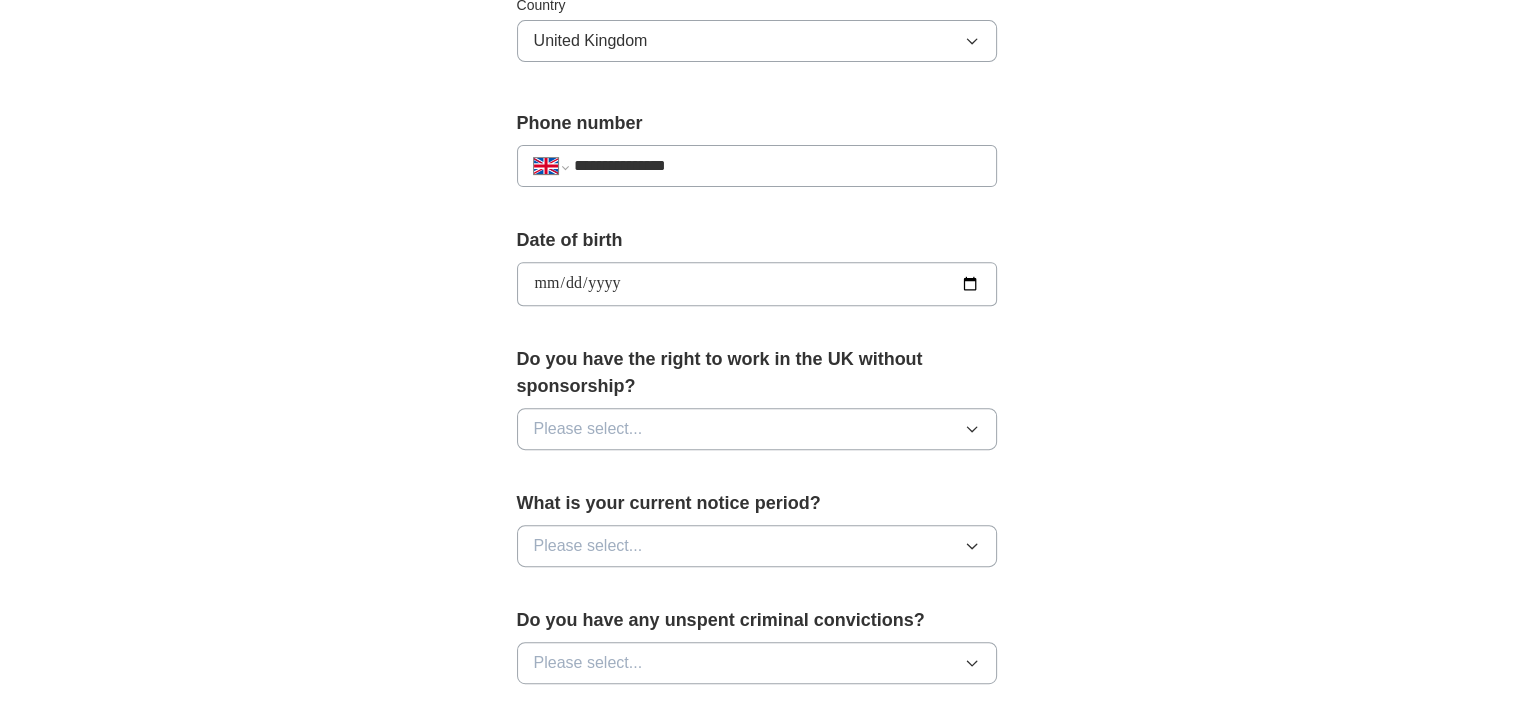 click on "Please select..." at bounding box center [588, 429] 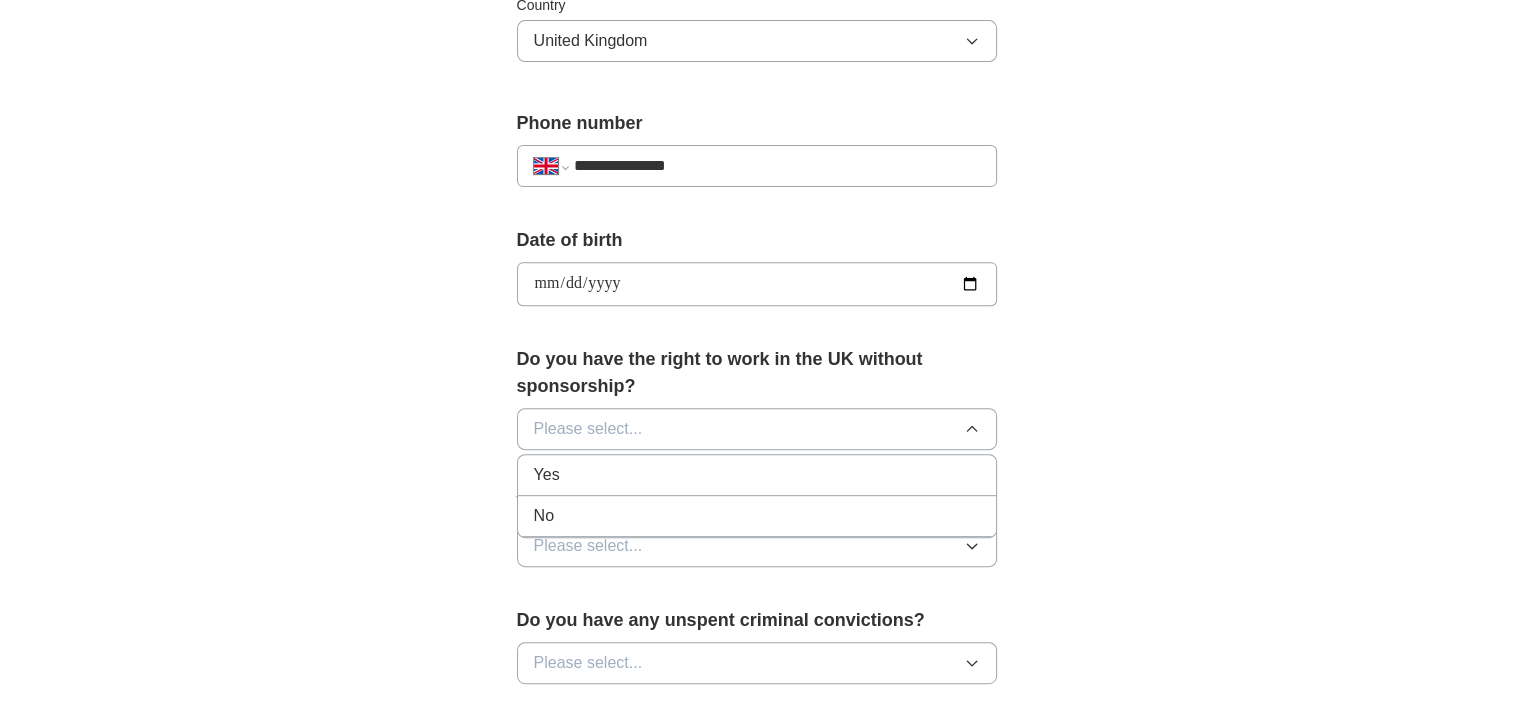 click on "Yes" at bounding box center (547, 475) 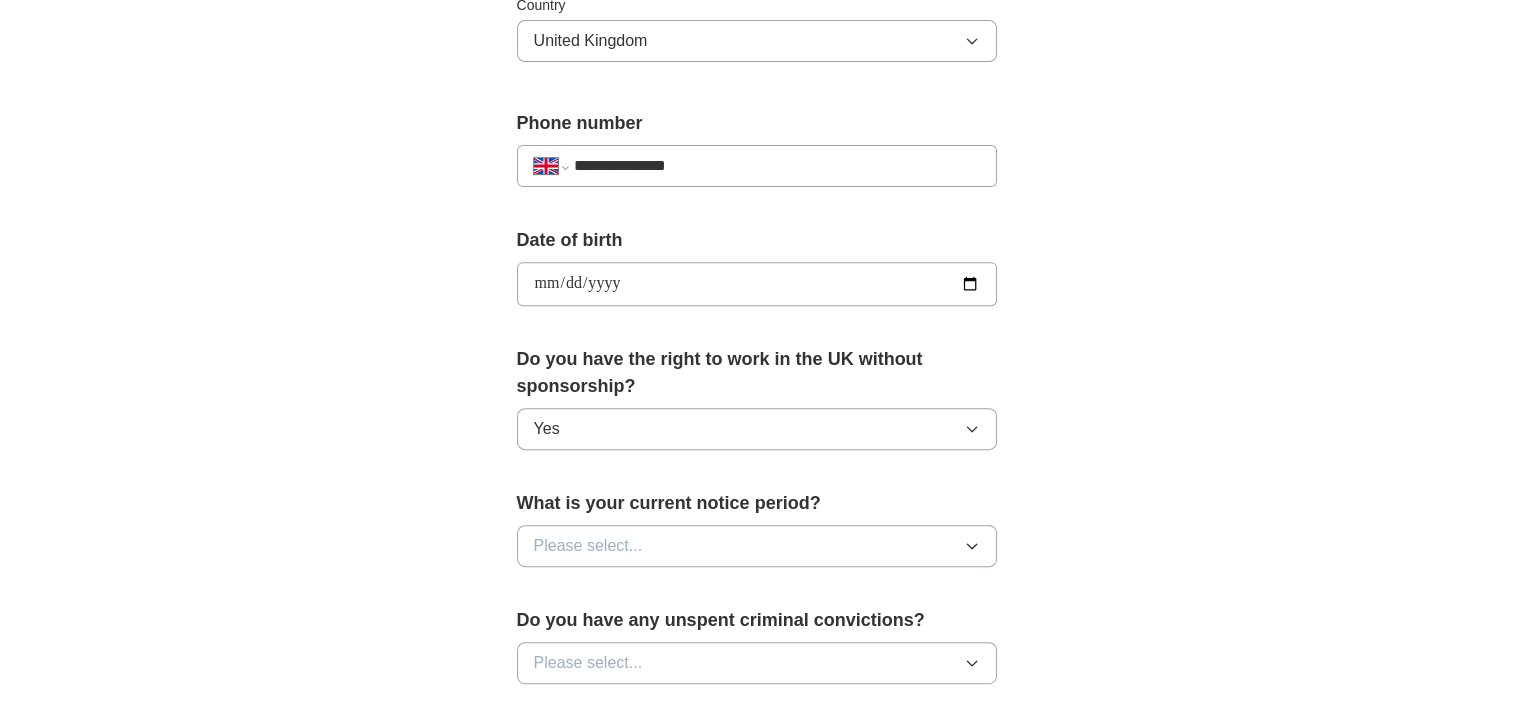 click on "Please select..." at bounding box center (757, 546) 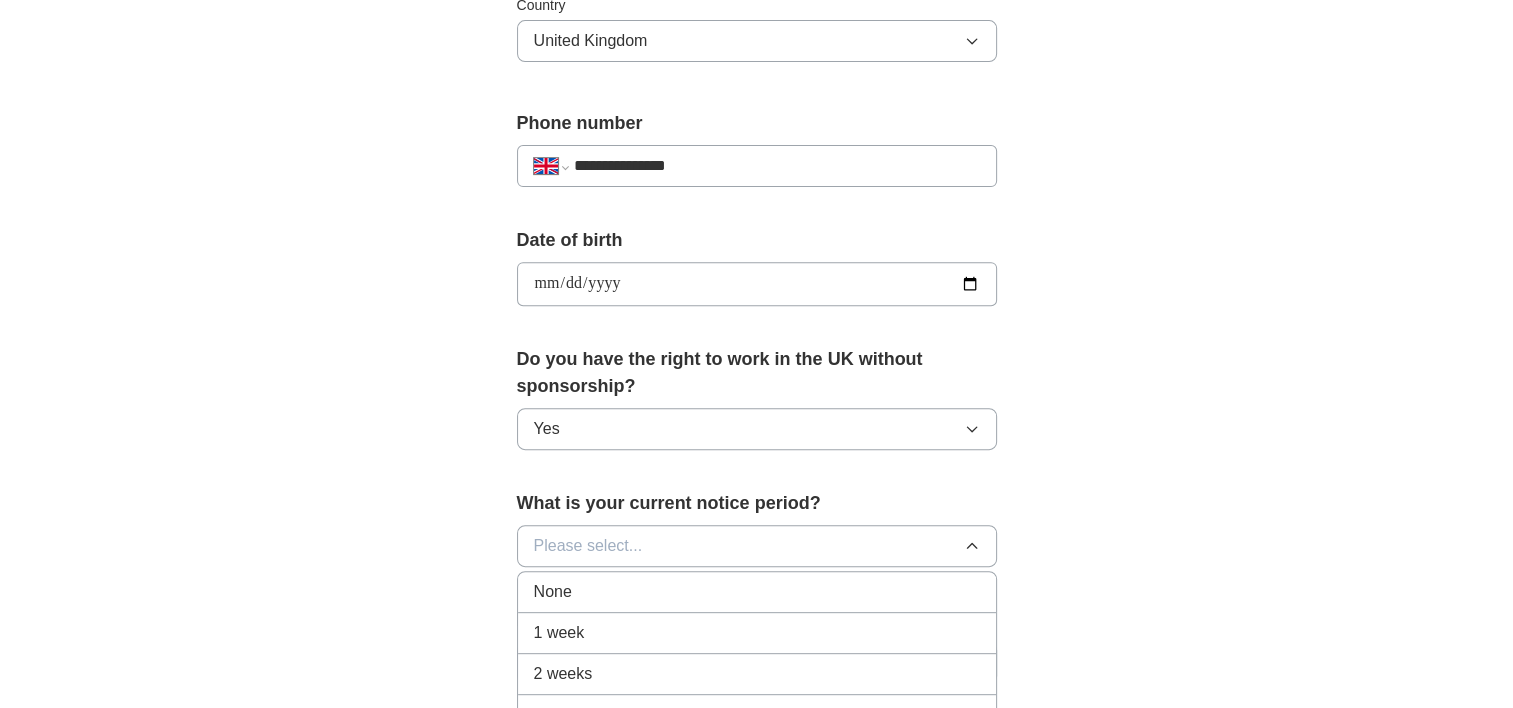 click on "1 week" at bounding box center [757, 633] 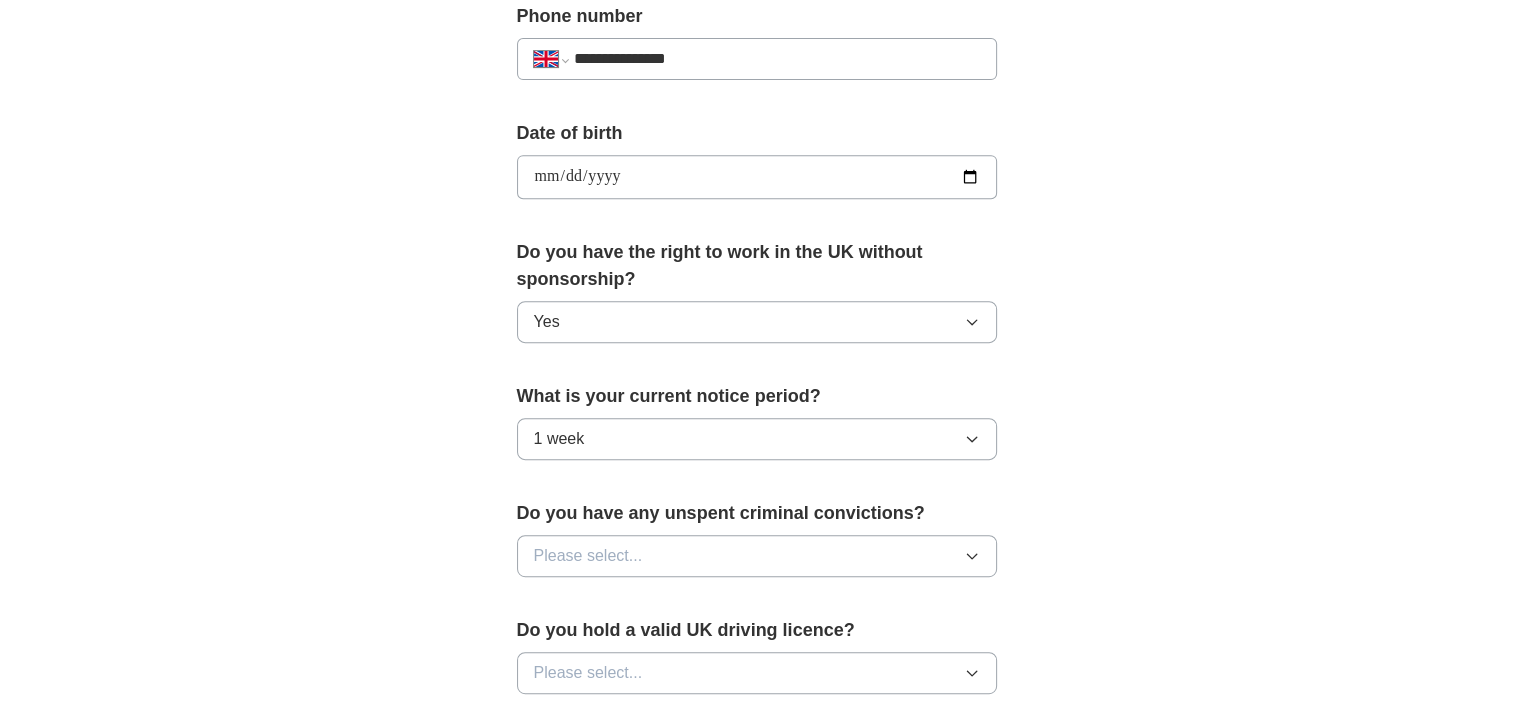scroll, scrollTop: 900, scrollLeft: 0, axis: vertical 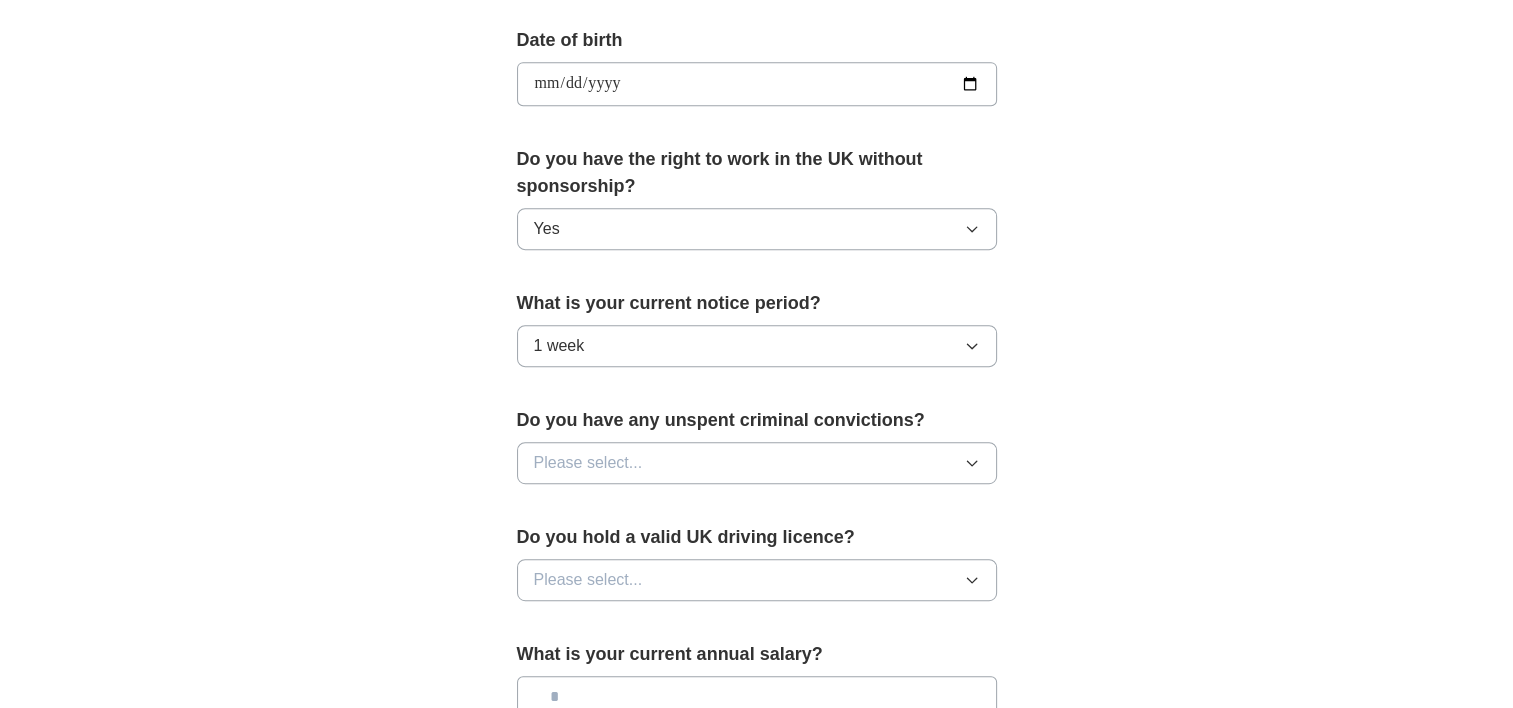 click on "Please select..." at bounding box center (757, 463) 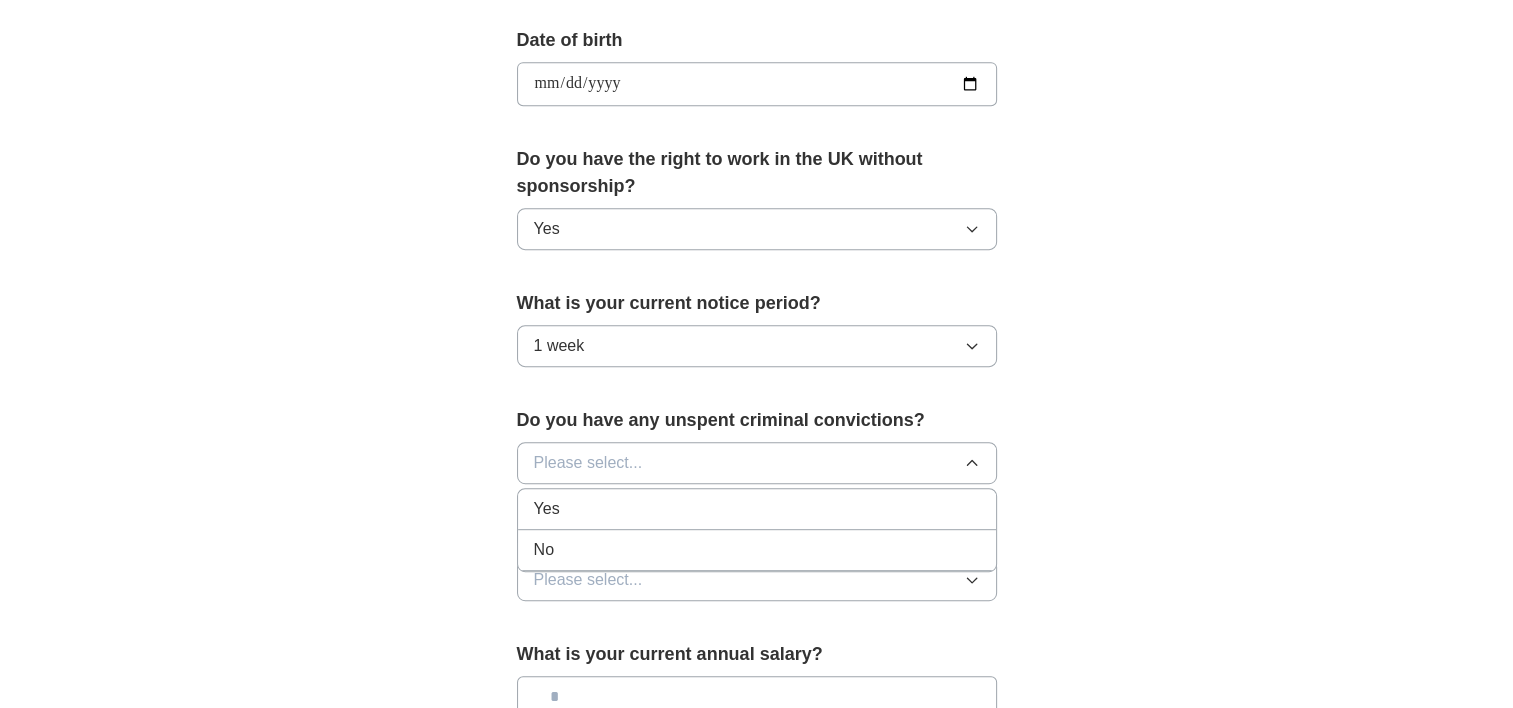 click on "No" at bounding box center [757, 550] 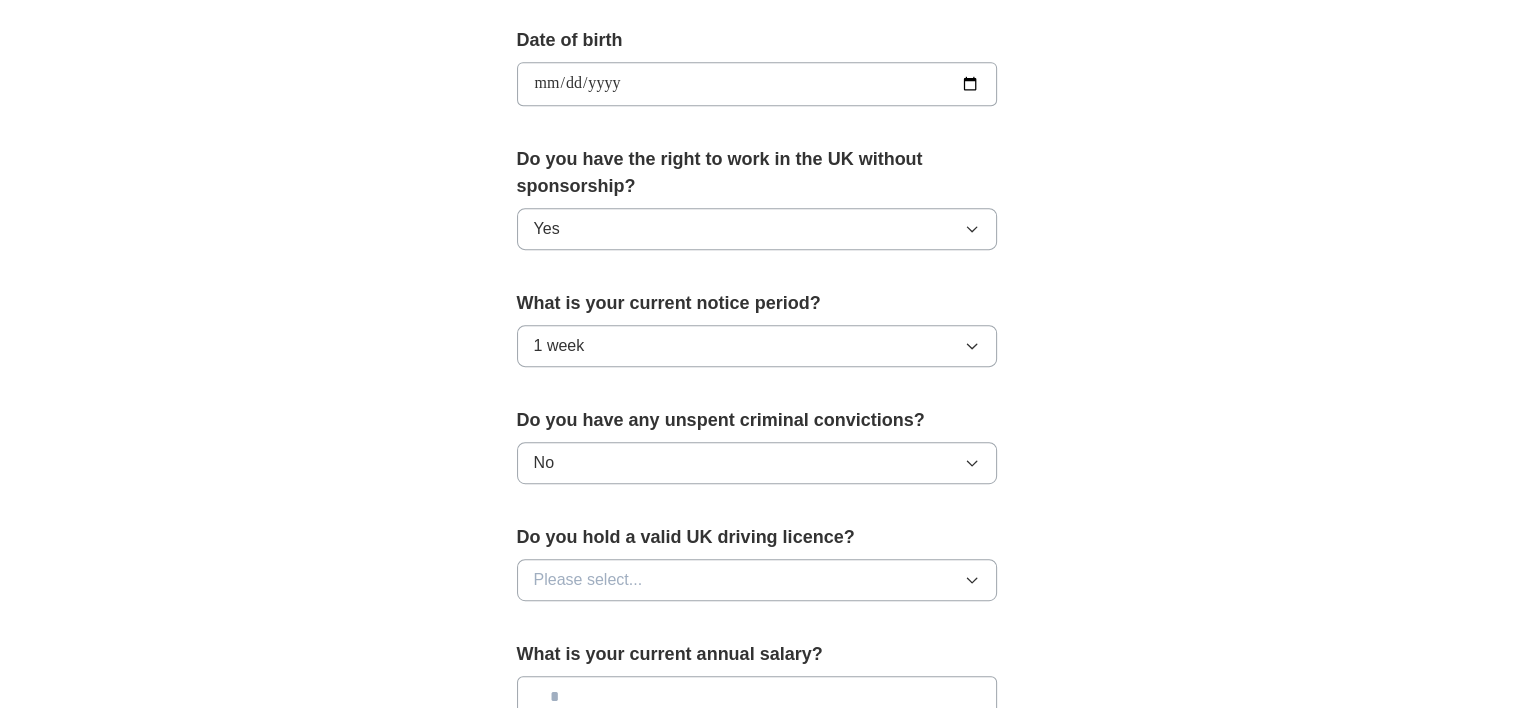 click on "Please select..." at bounding box center (757, 580) 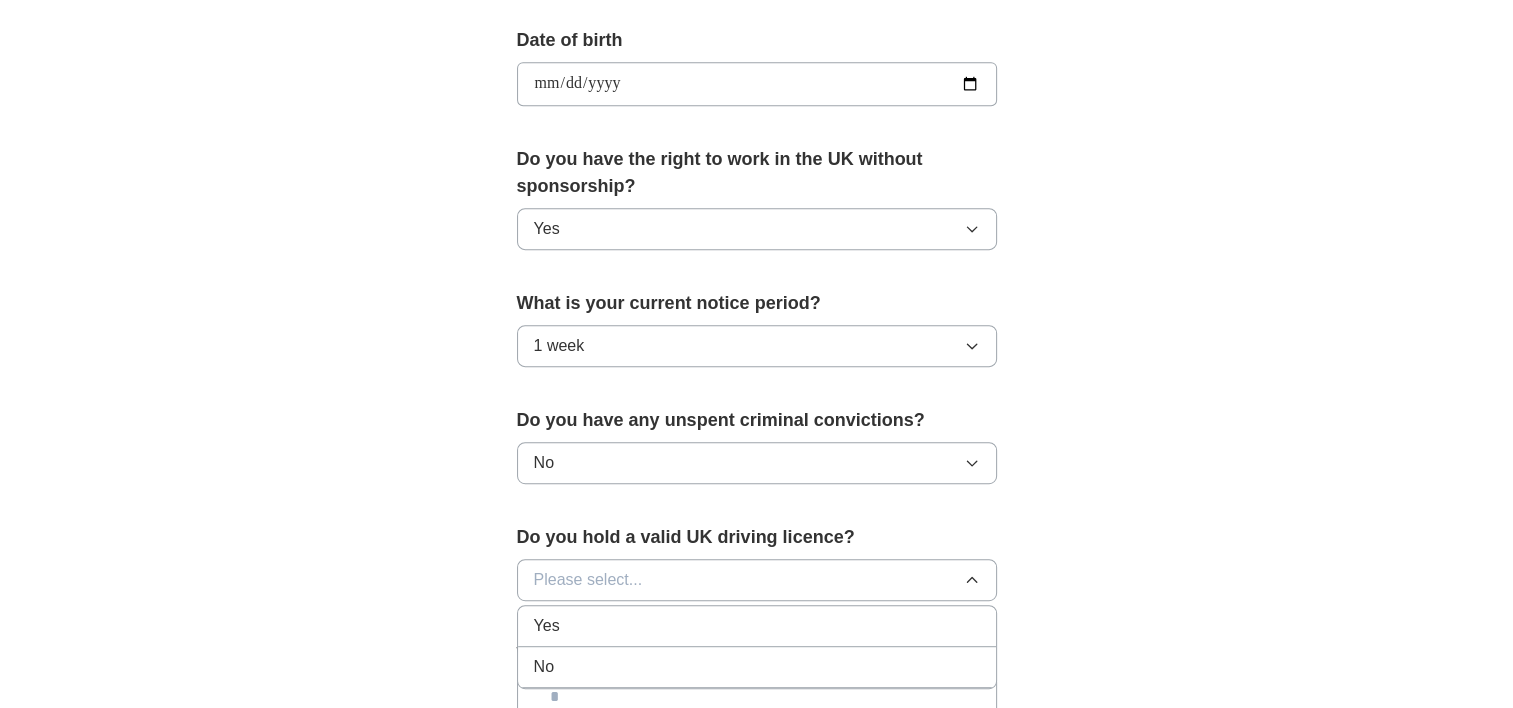 click on "Yes" at bounding box center (757, 626) 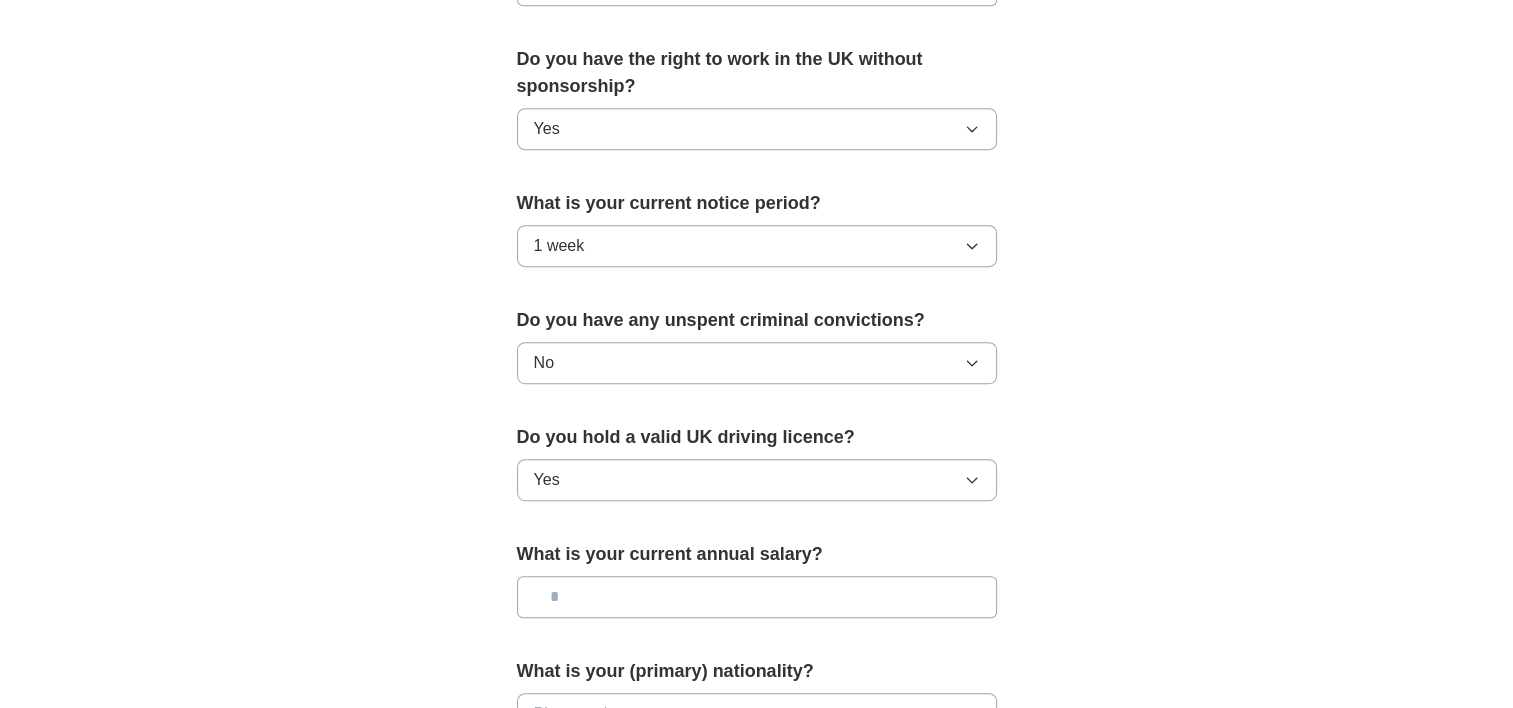 scroll, scrollTop: 1100, scrollLeft: 0, axis: vertical 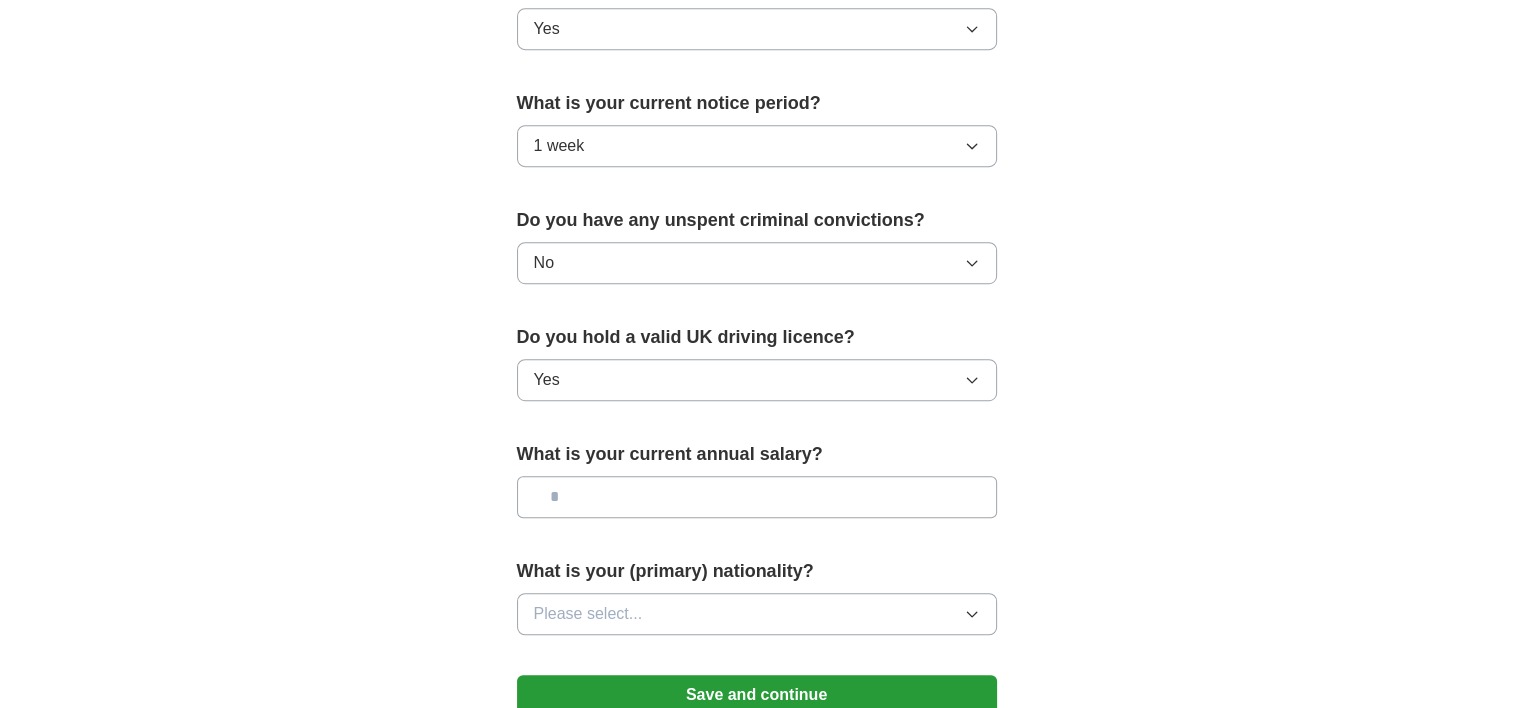 click at bounding box center [757, 497] 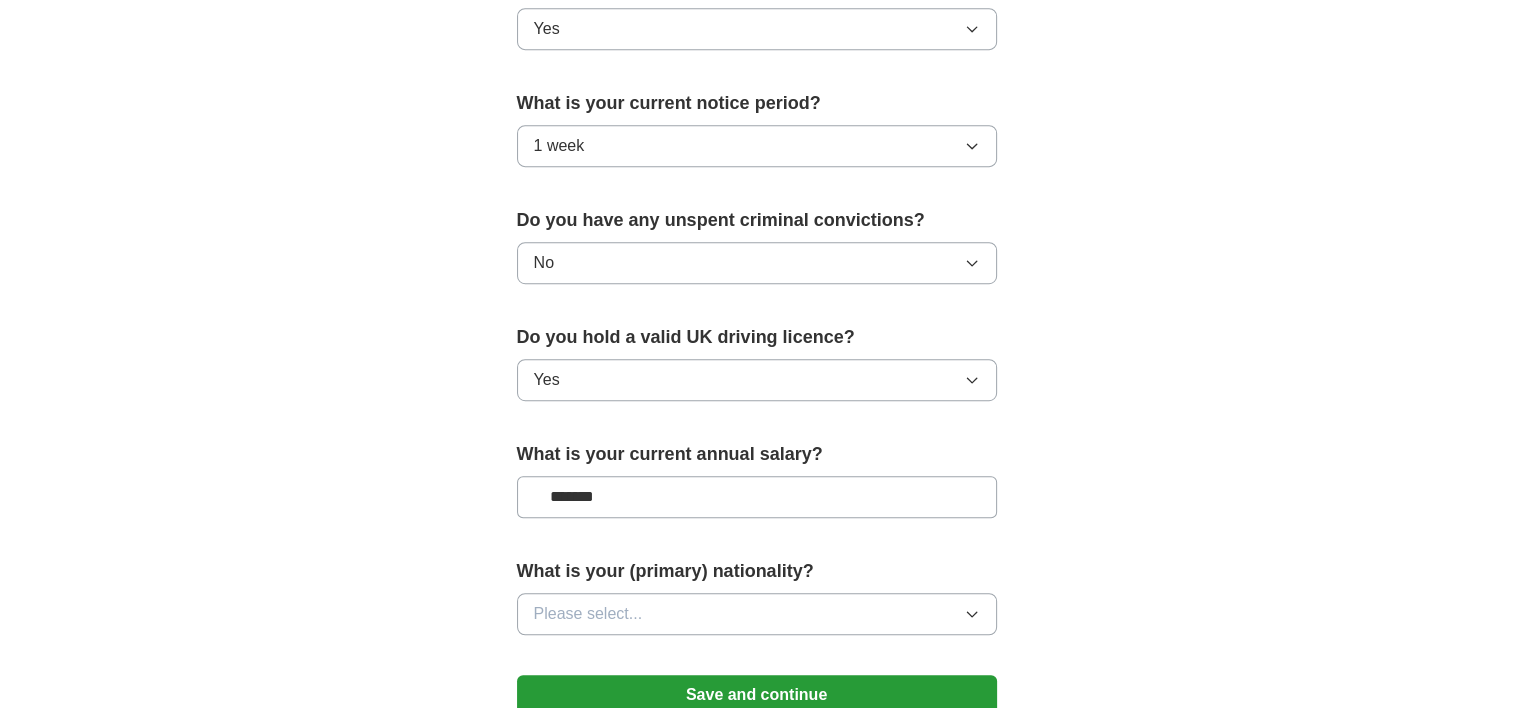 type on "*******" 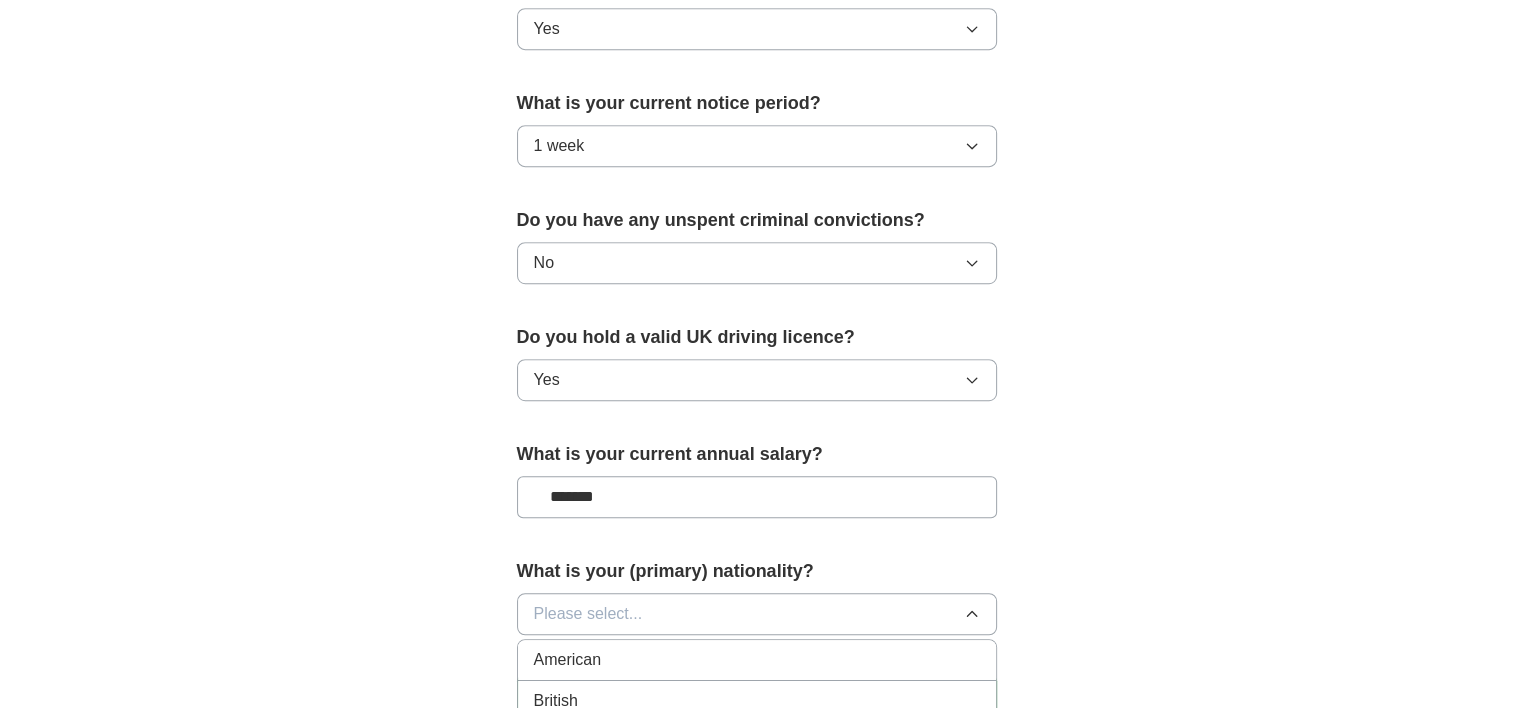 type 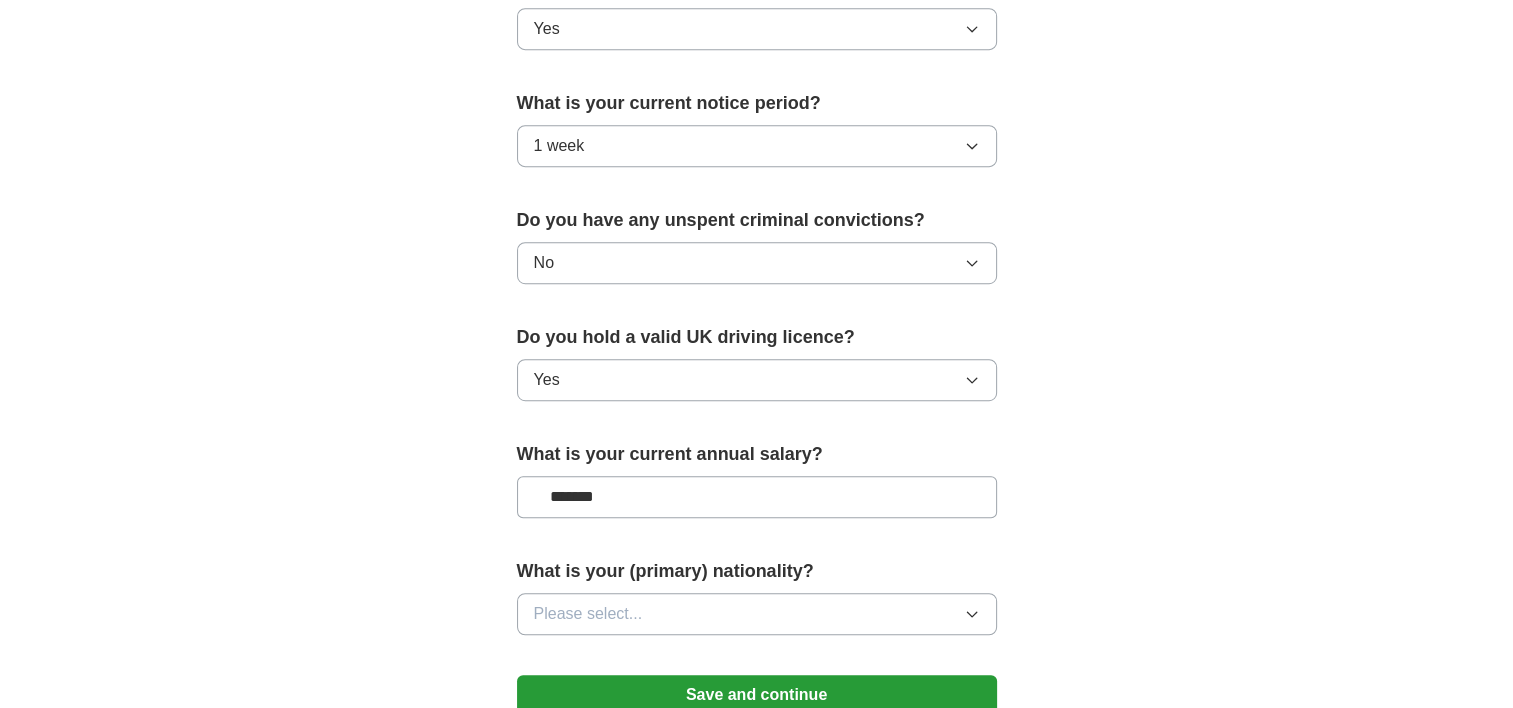 click on "Please select..." at bounding box center (757, 614) 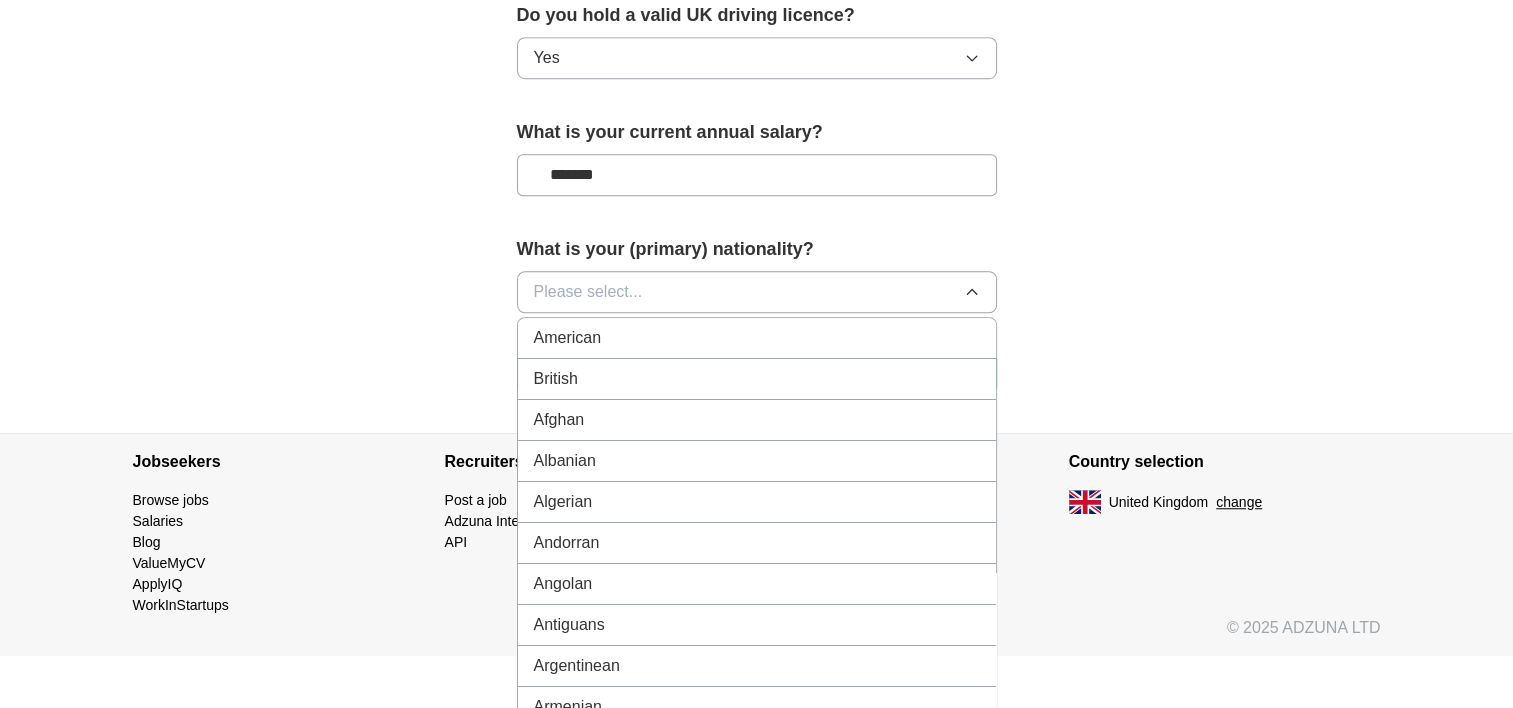 scroll, scrollTop: 1426, scrollLeft: 0, axis: vertical 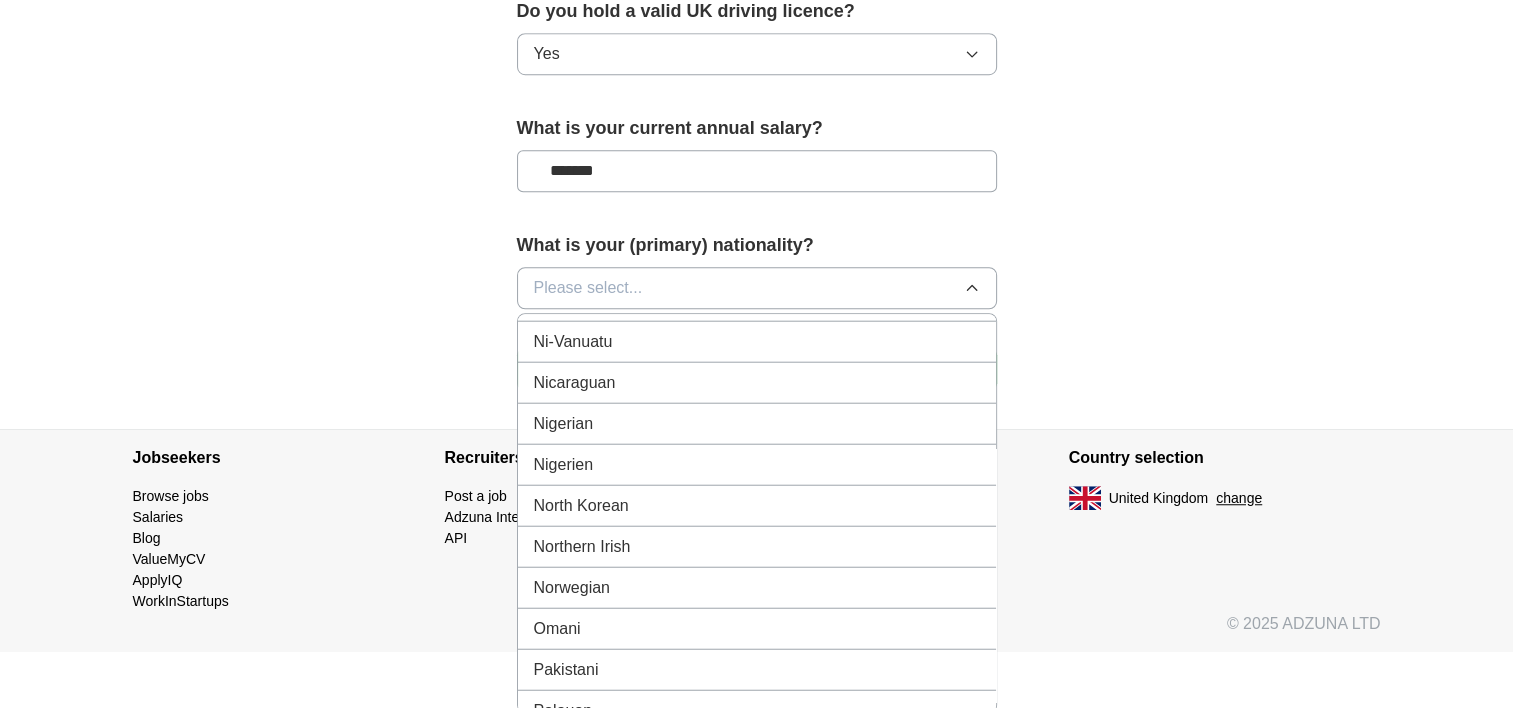 click on "Nigerian" at bounding box center (564, 423) 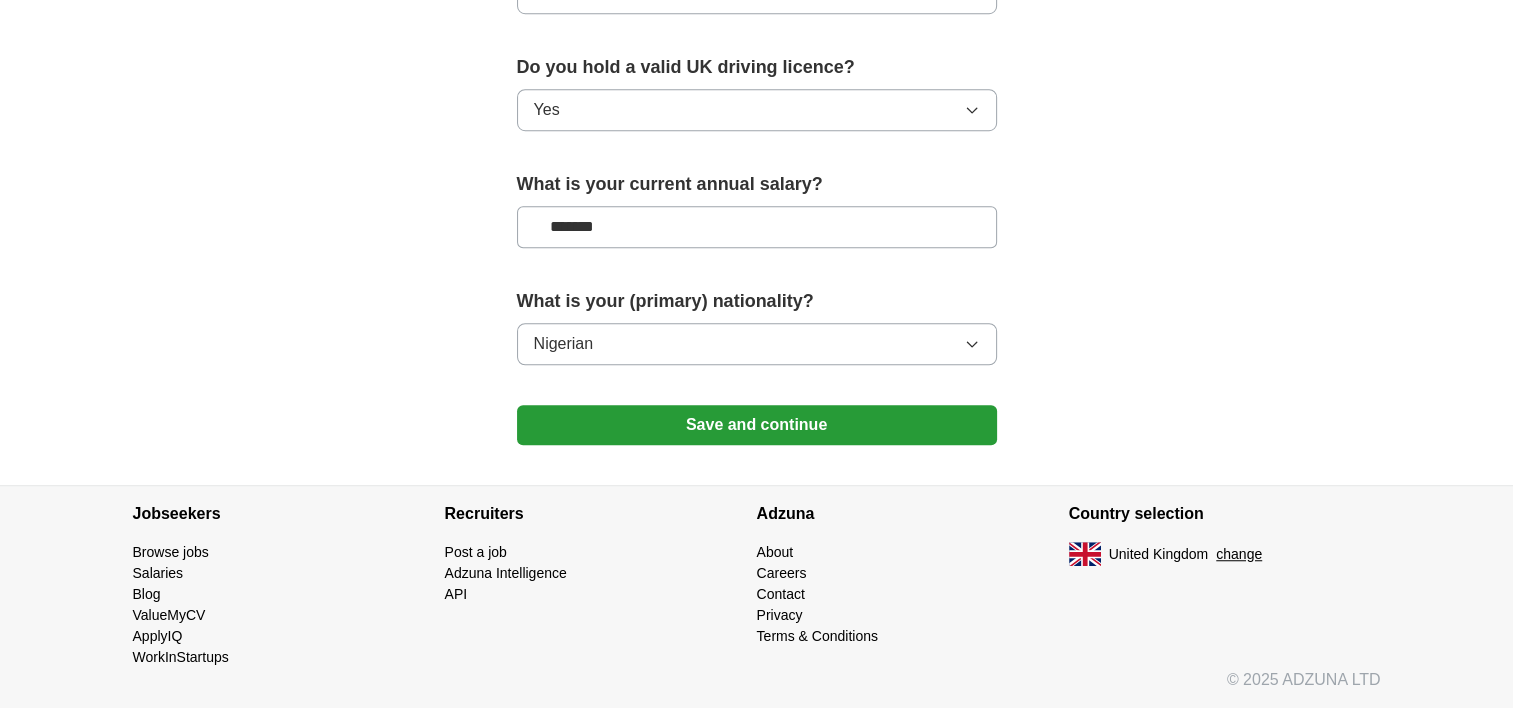 scroll, scrollTop: 1365, scrollLeft: 0, axis: vertical 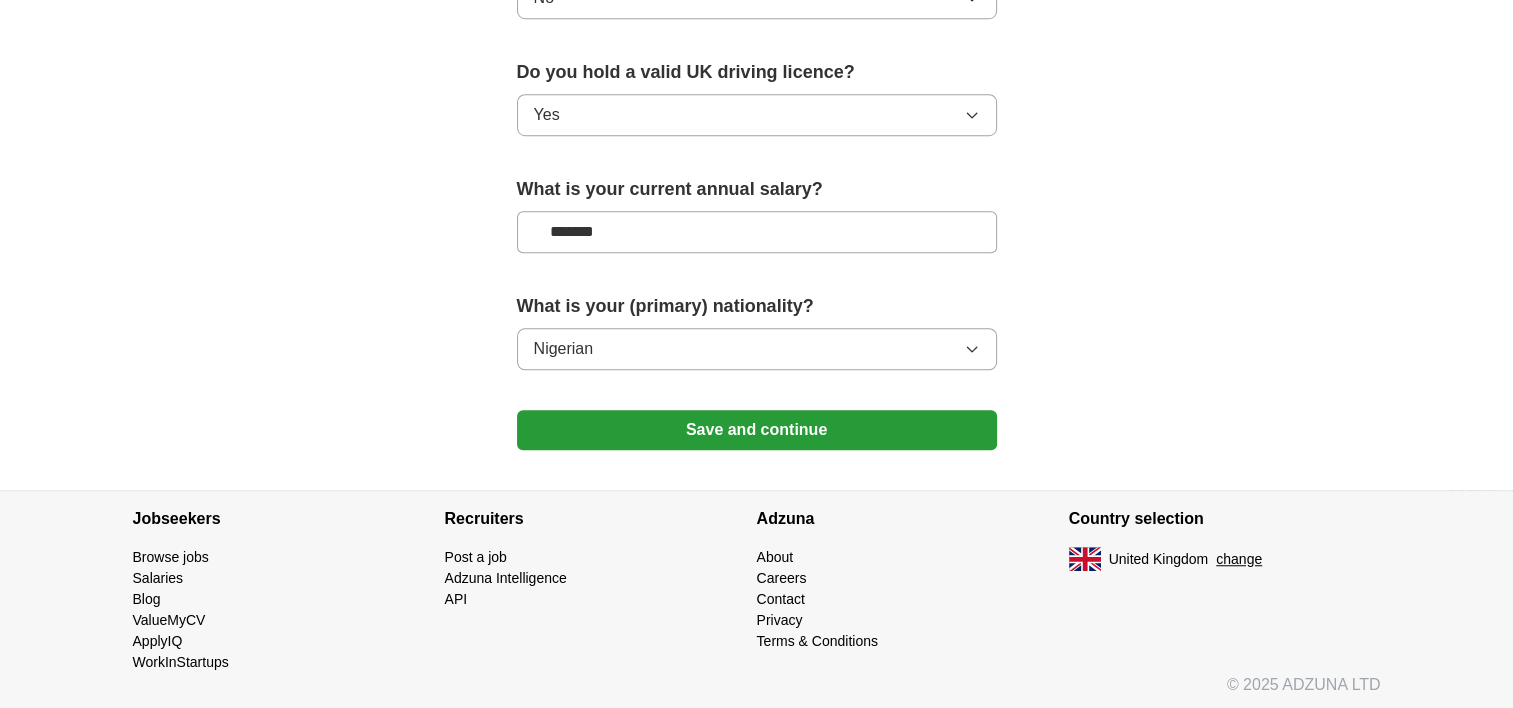 click on "Save and continue" at bounding box center [757, 430] 